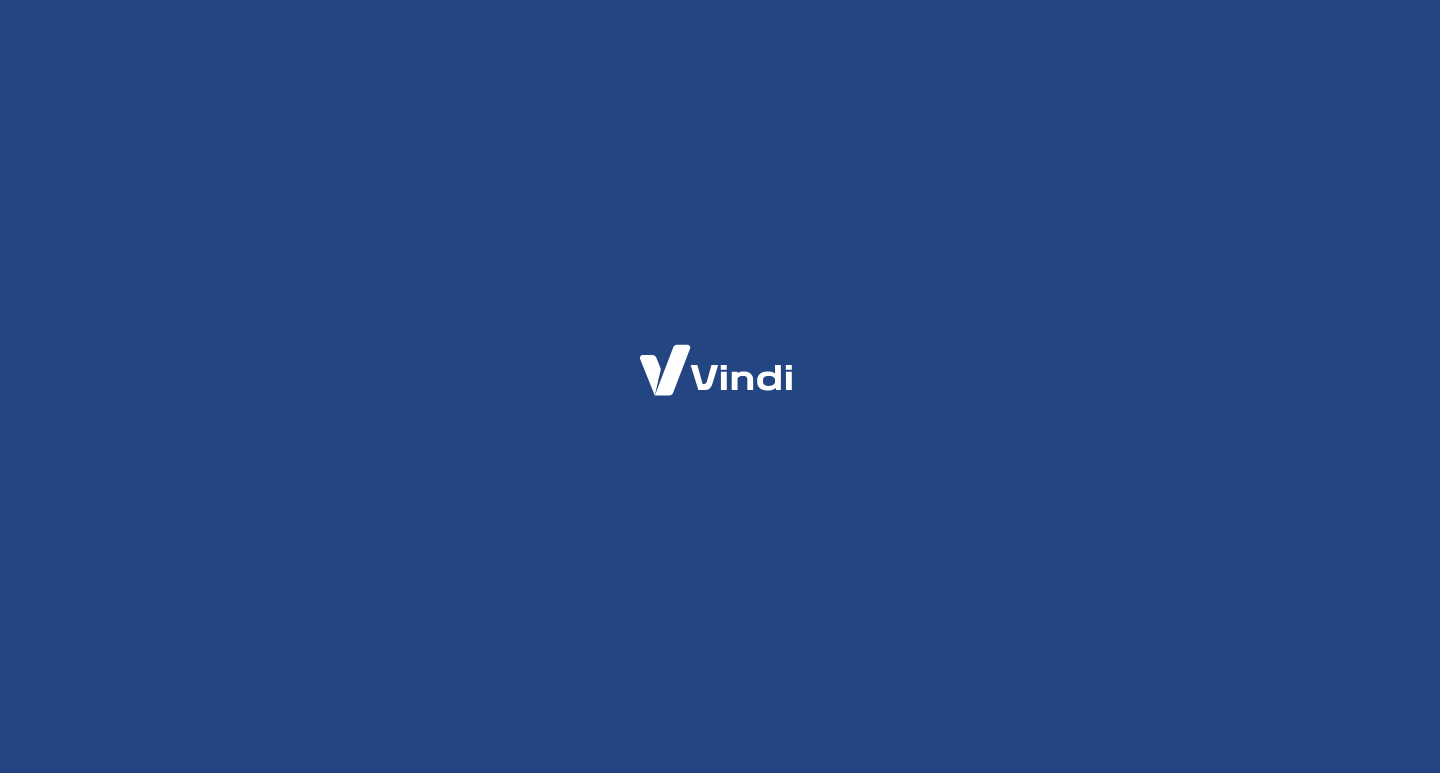 scroll, scrollTop: 0, scrollLeft: 0, axis: both 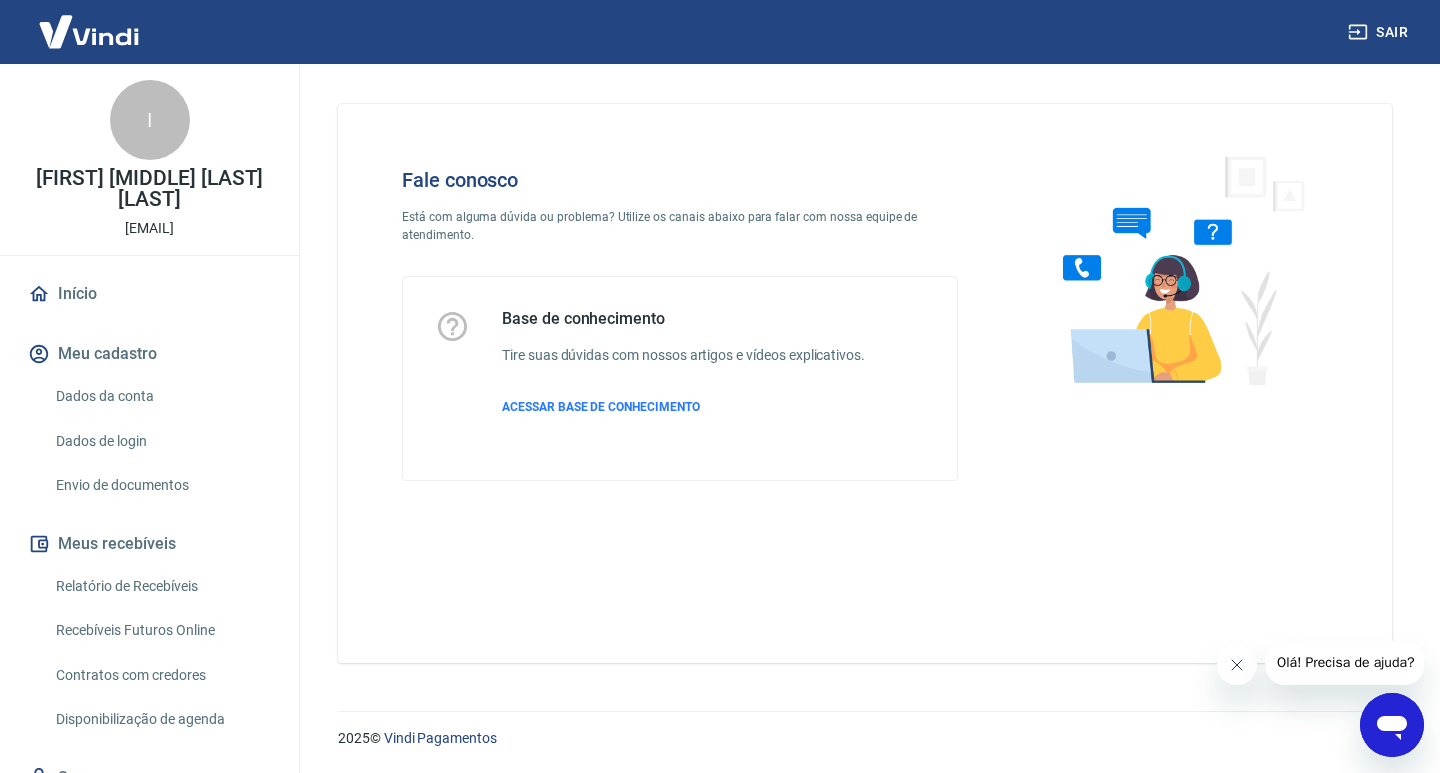 click on "Olá! Precisa de ajuda?" at bounding box center (1345, 662) 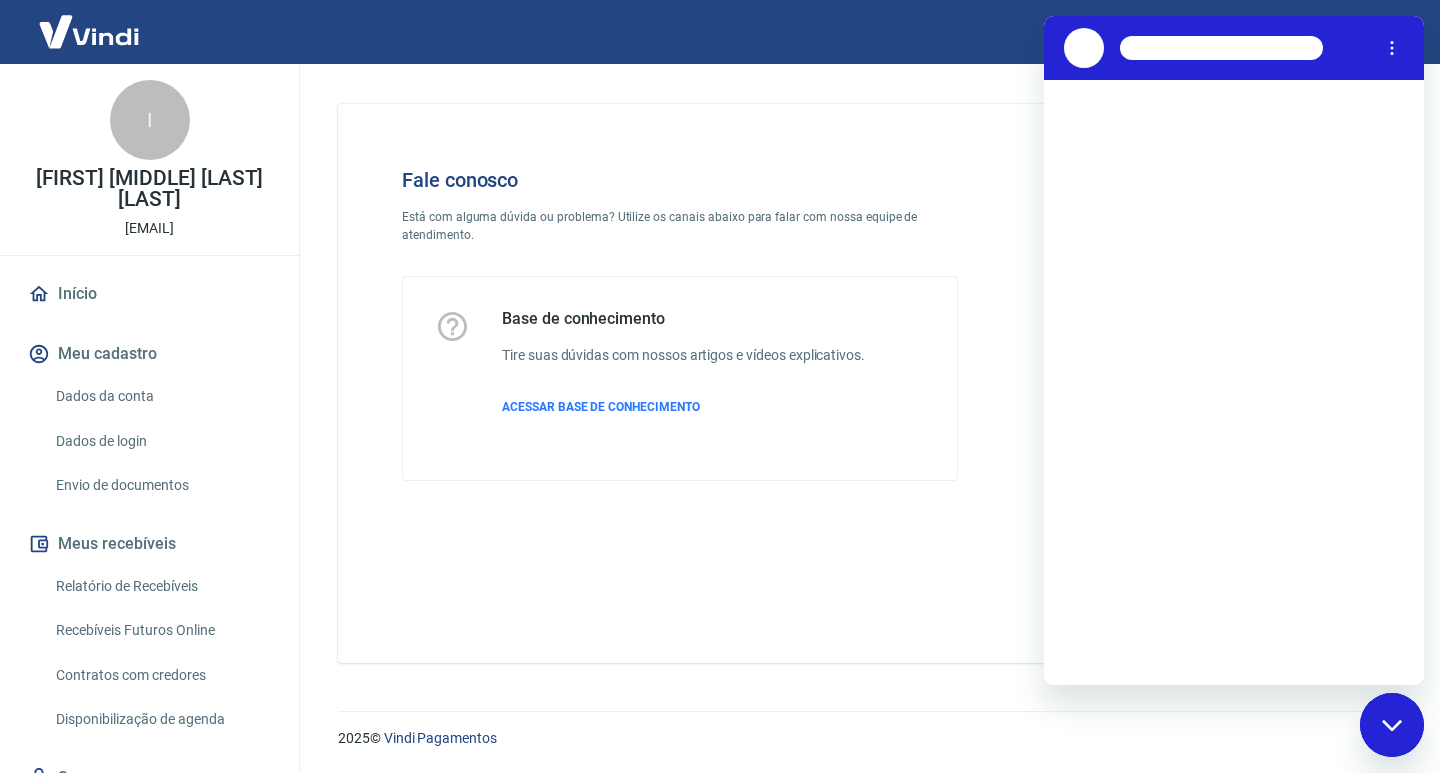 scroll, scrollTop: 0, scrollLeft: 0, axis: both 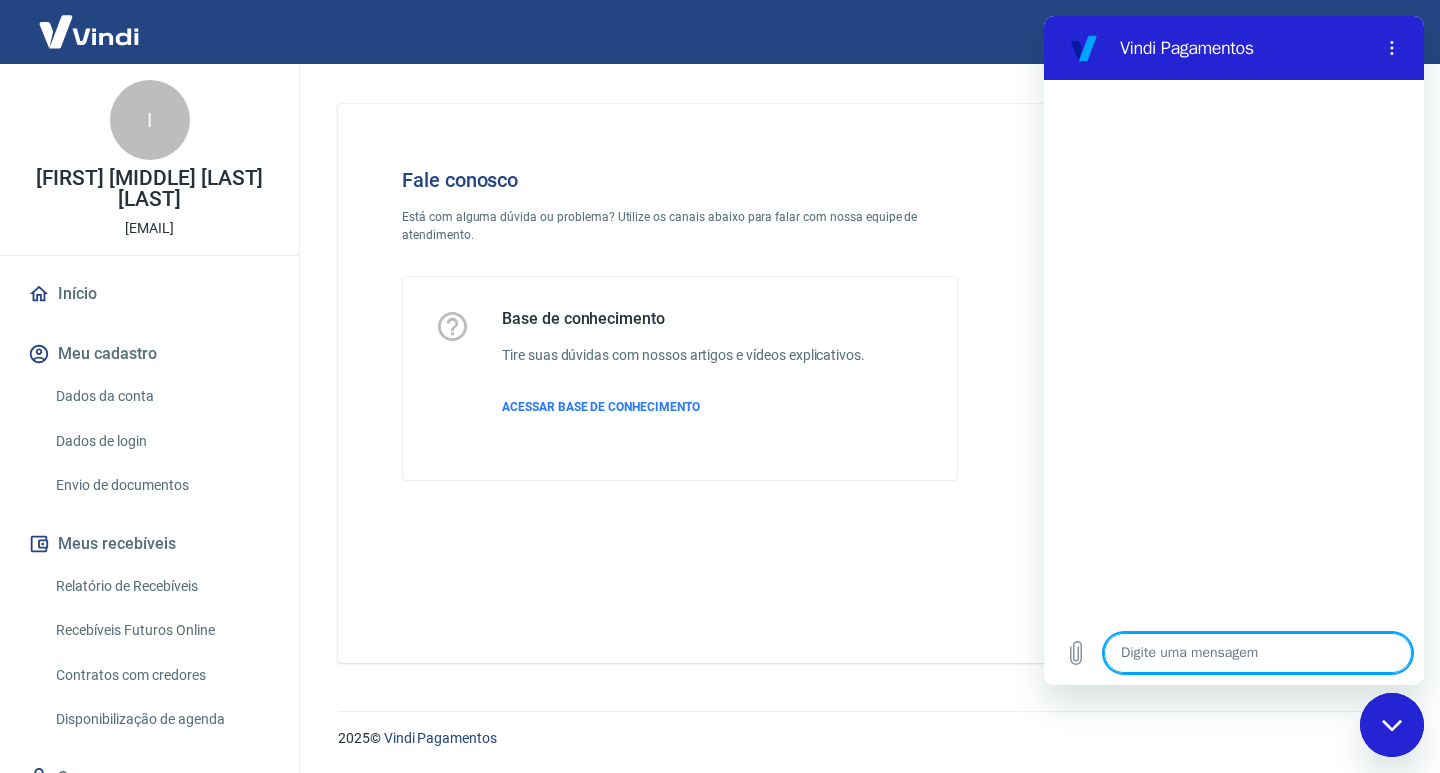 type on "A" 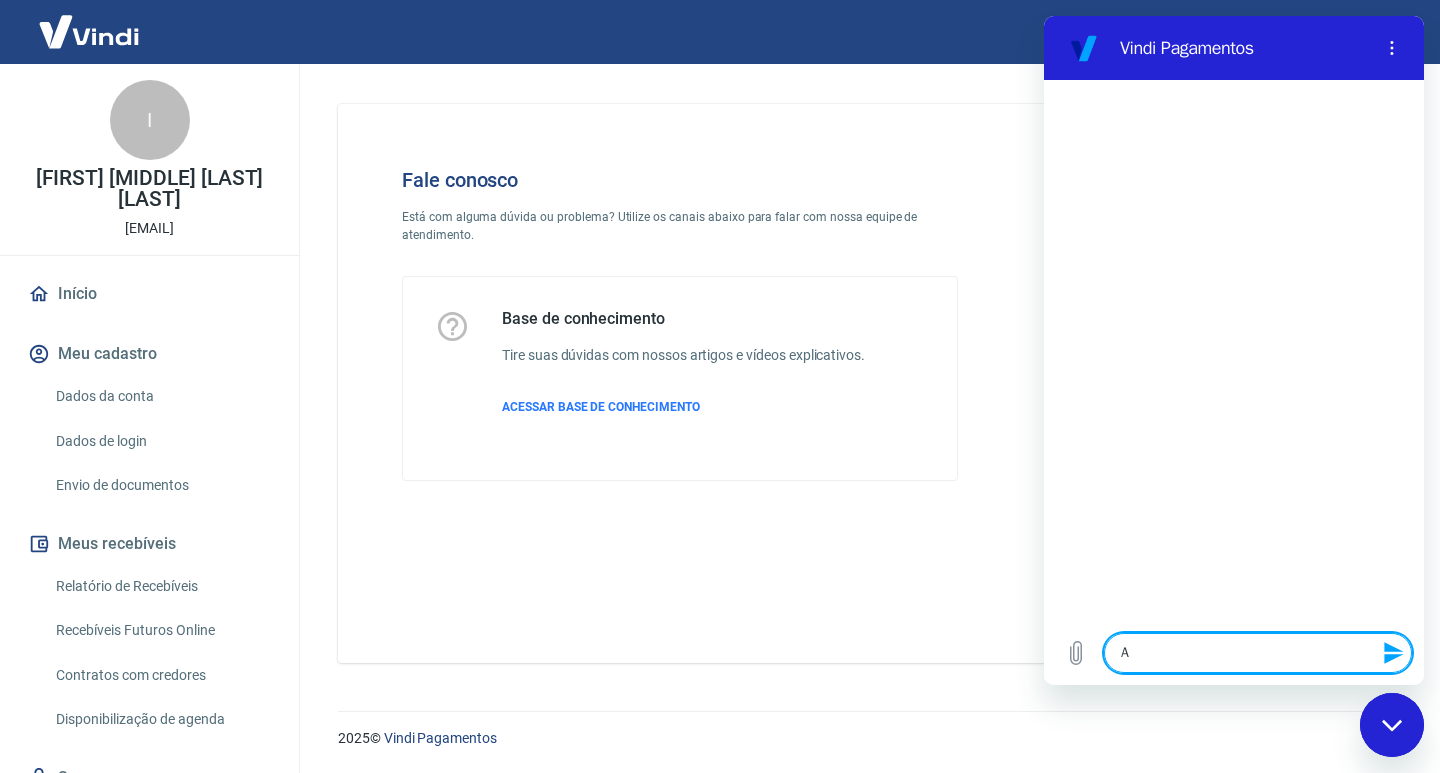 type on "AN" 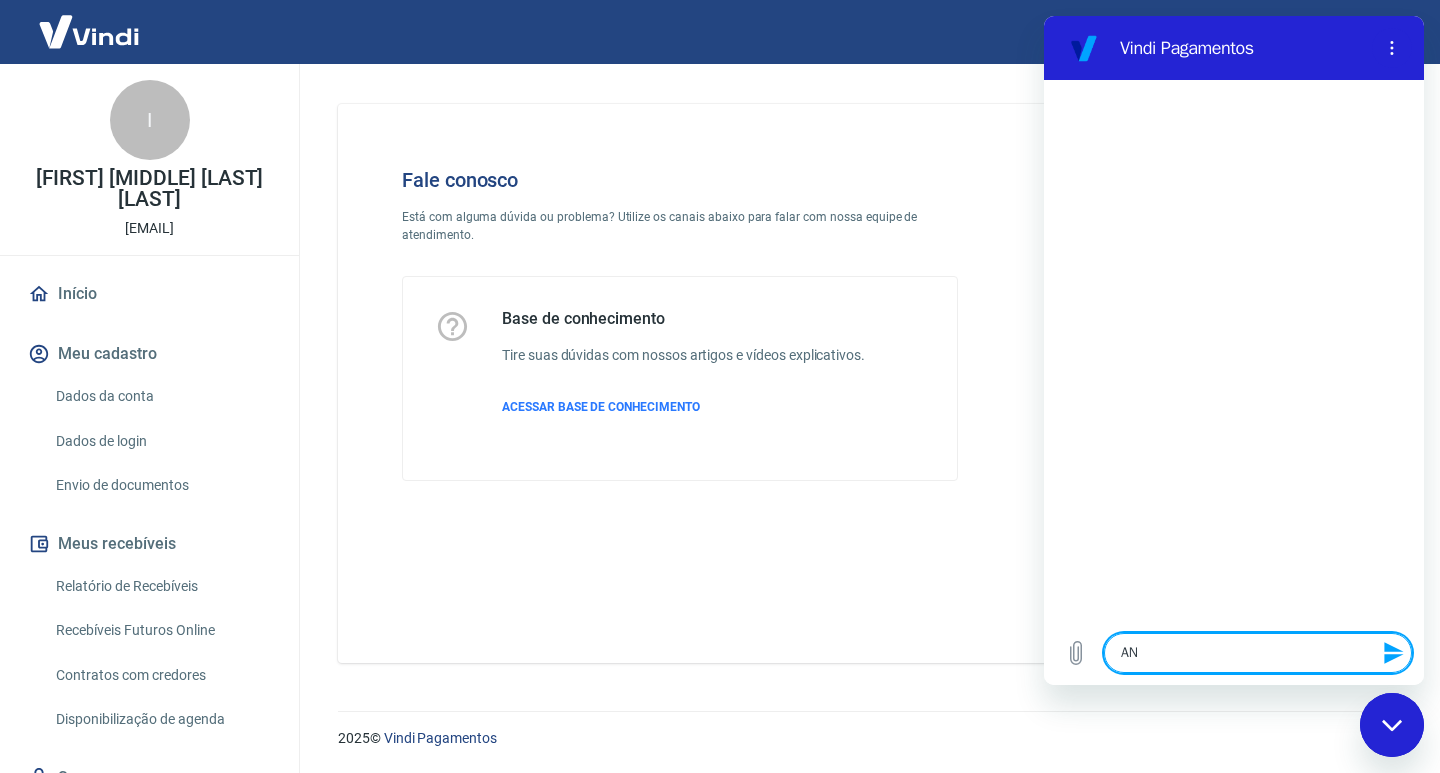 type on "ANA" 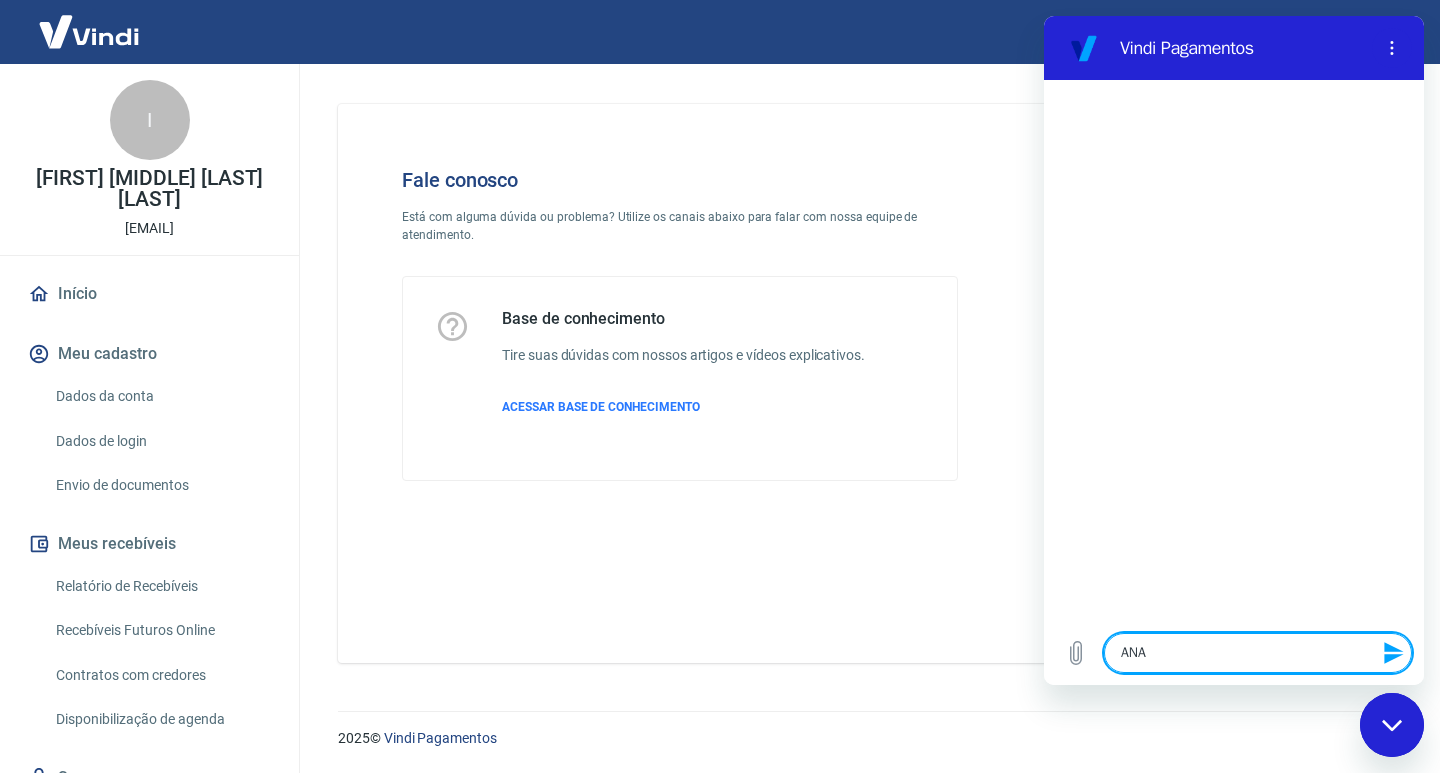 type on "ANAL" 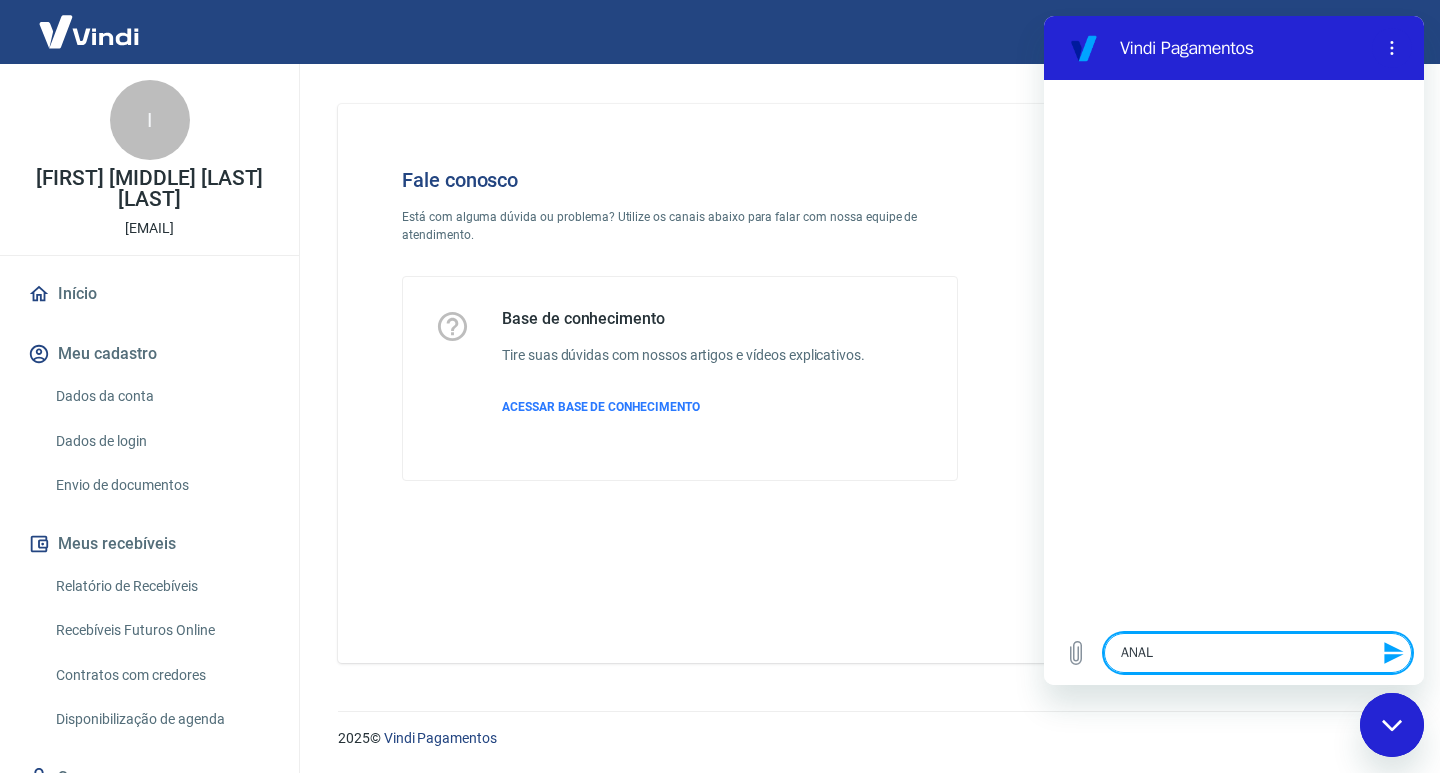 type on "ANALI" 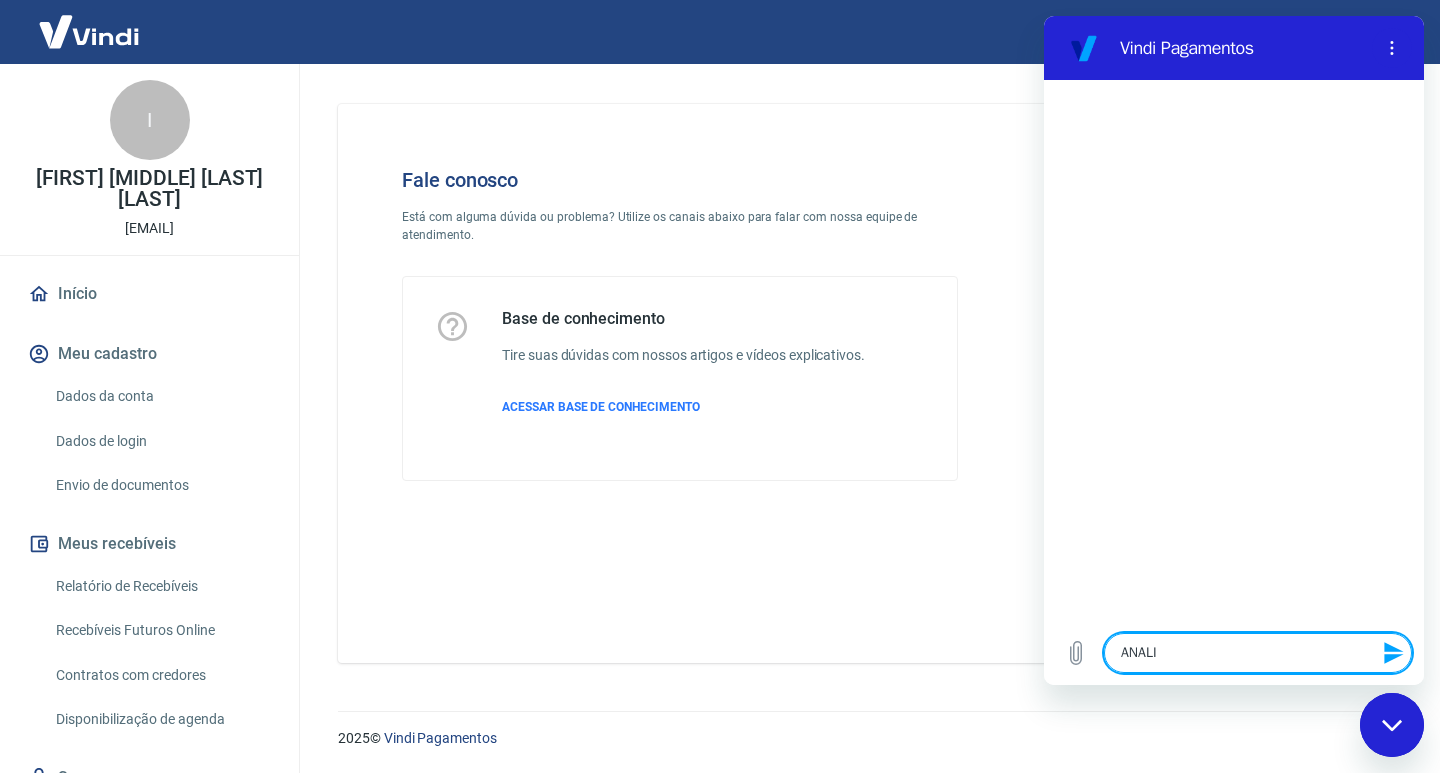 type on "ANALIS" 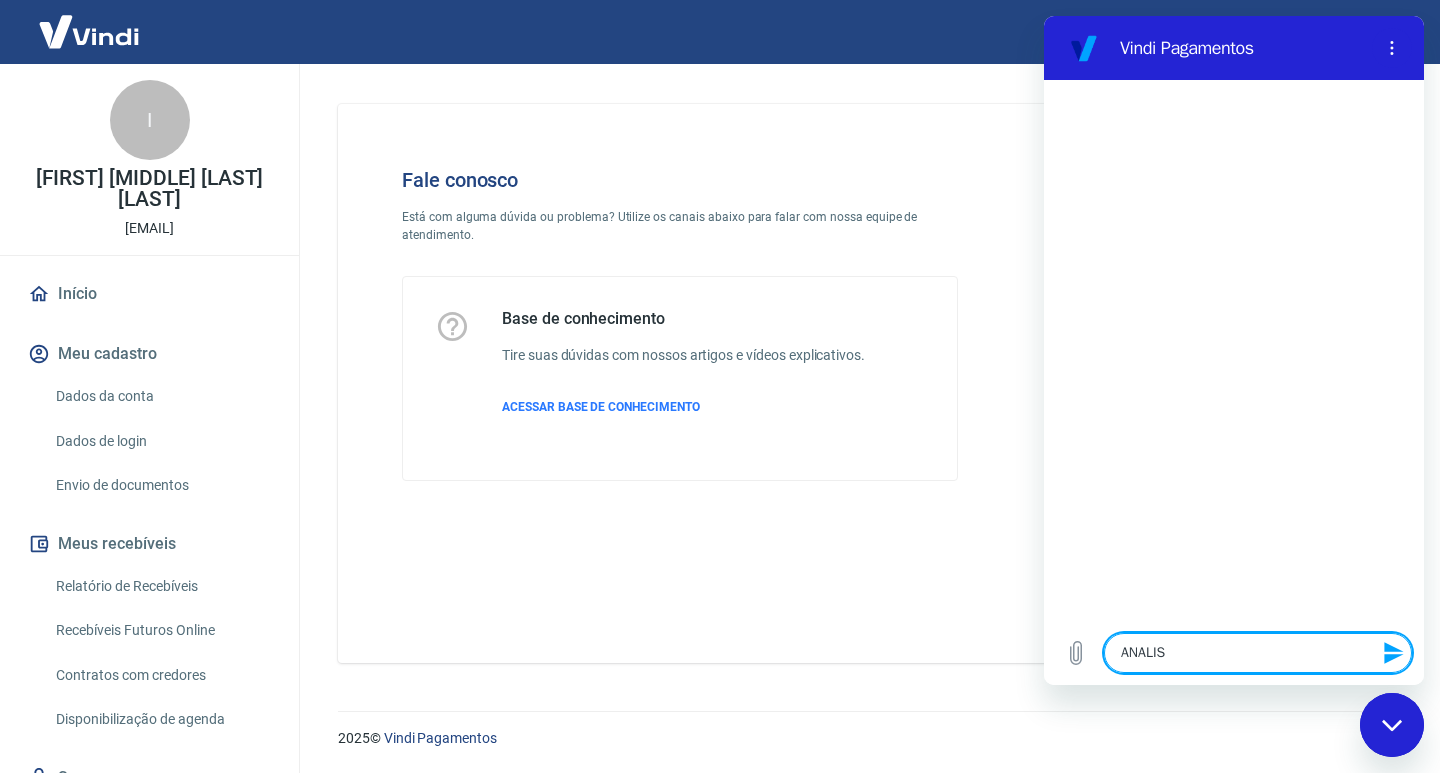 type on "ANALIST" 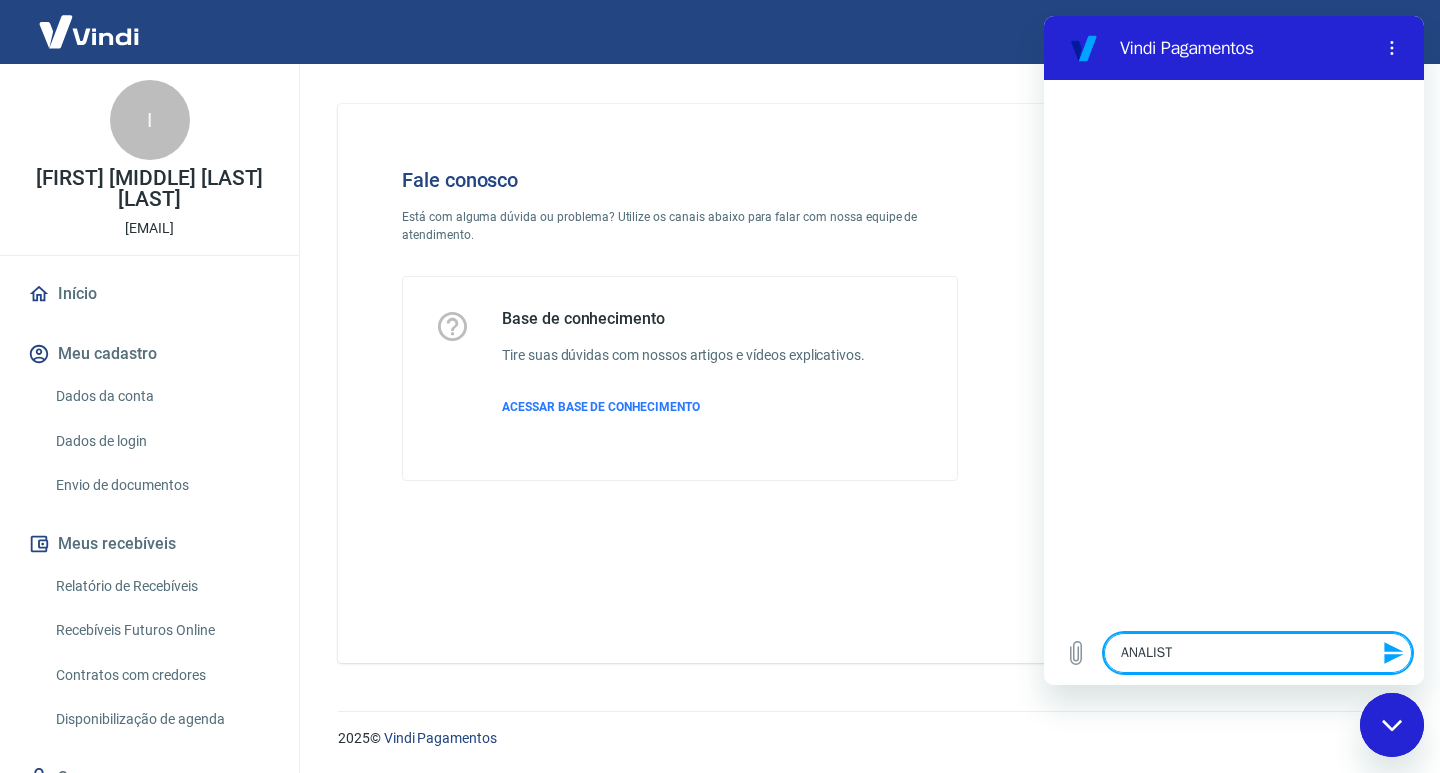 type on "ANALISTA" 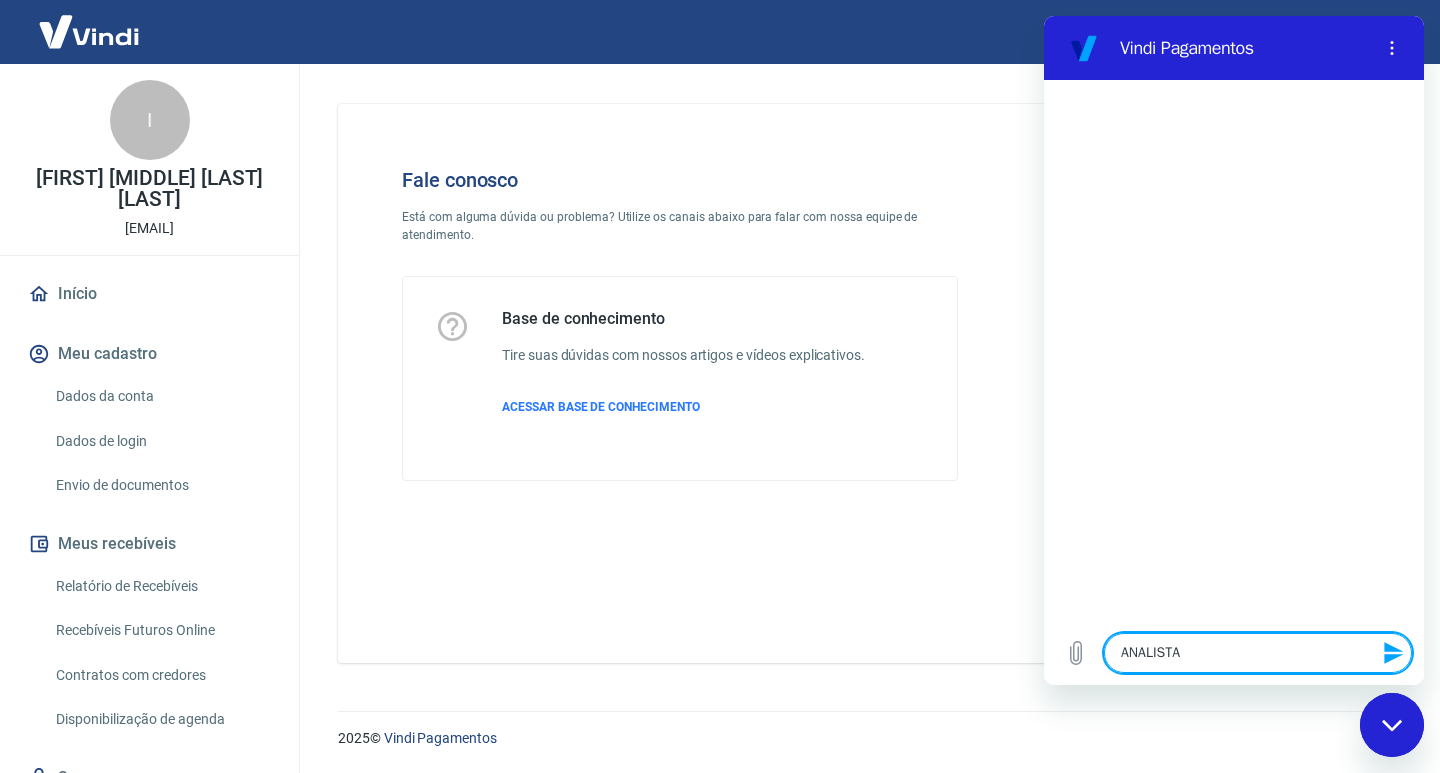 type 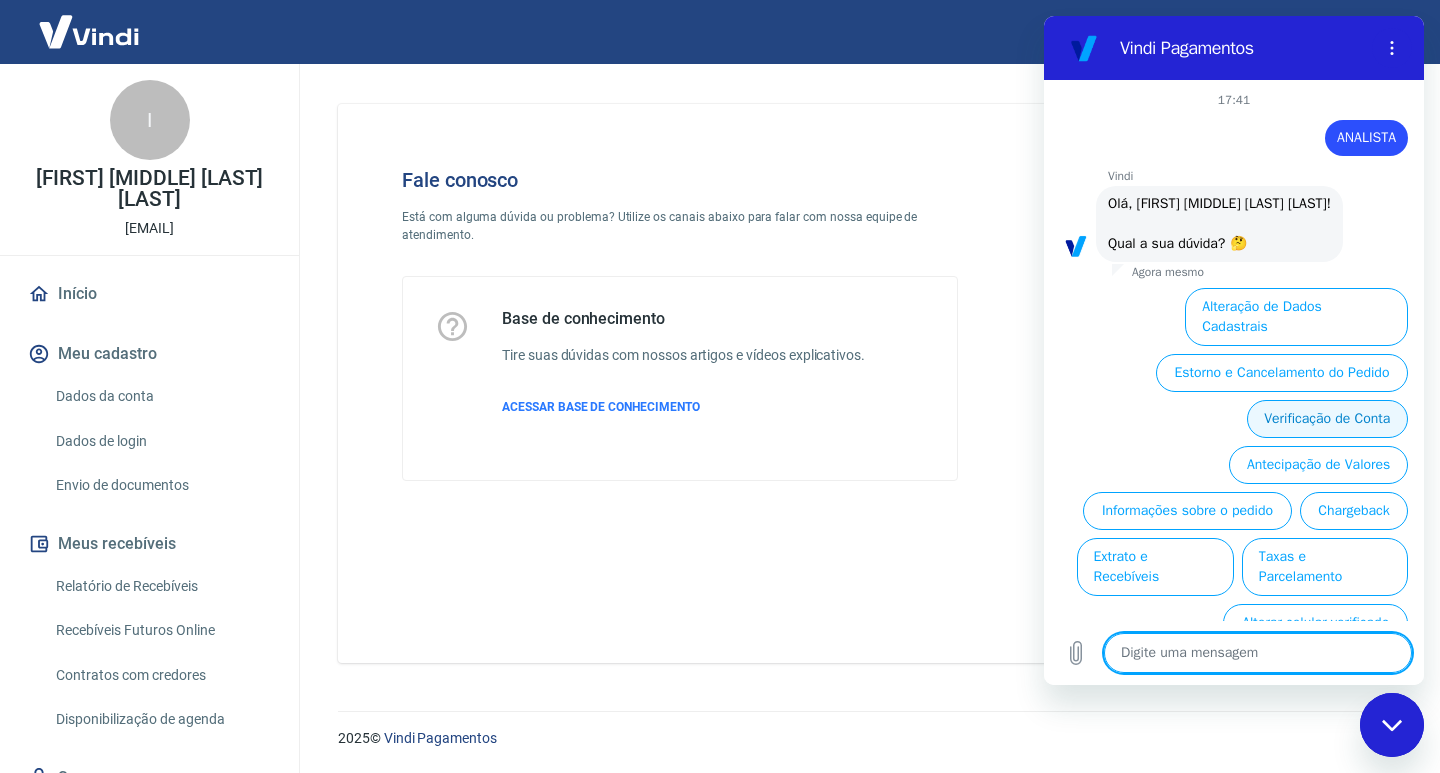click on "Verificação de Conta" at bounding box center [1327, 419] 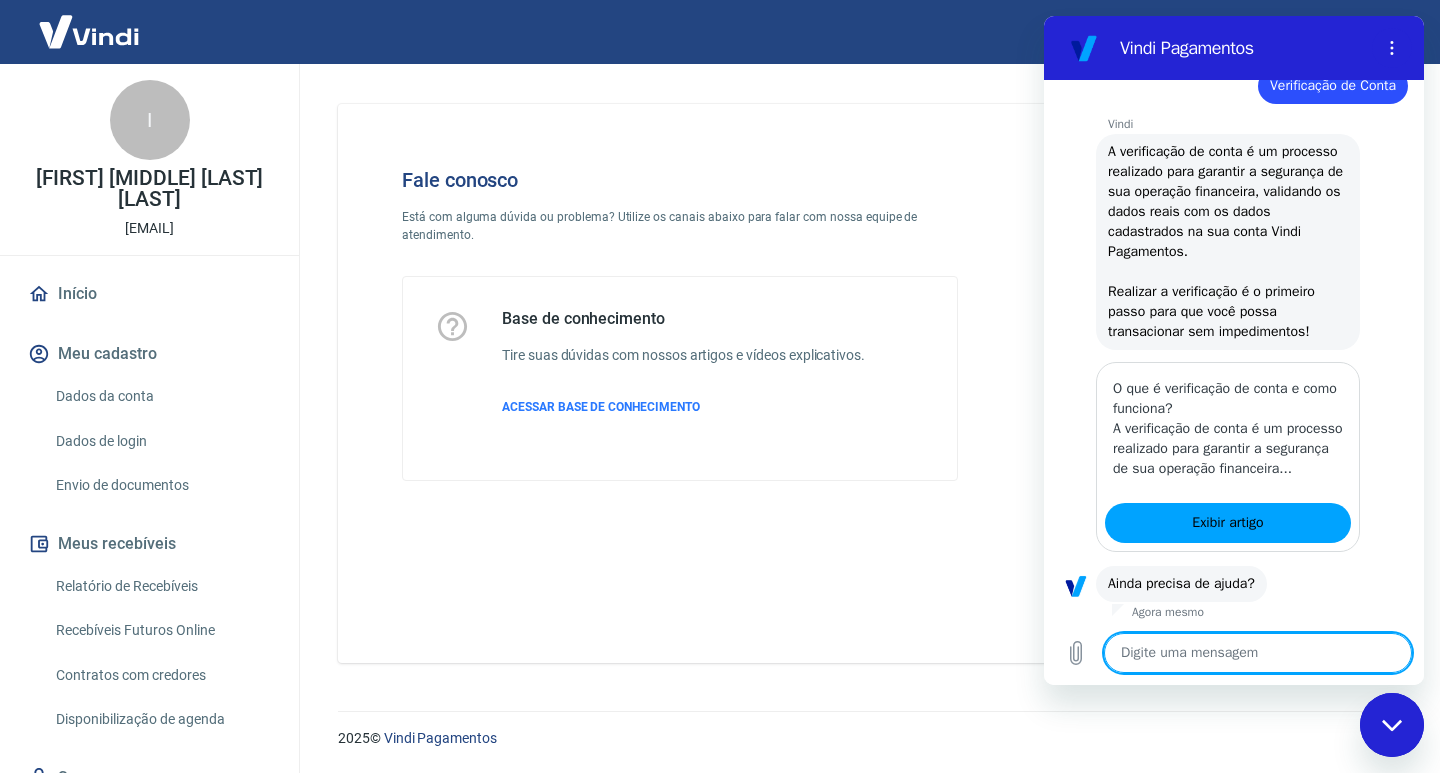 scroll, scrollTop: 296, scrollLeft: 0, axis: vertical 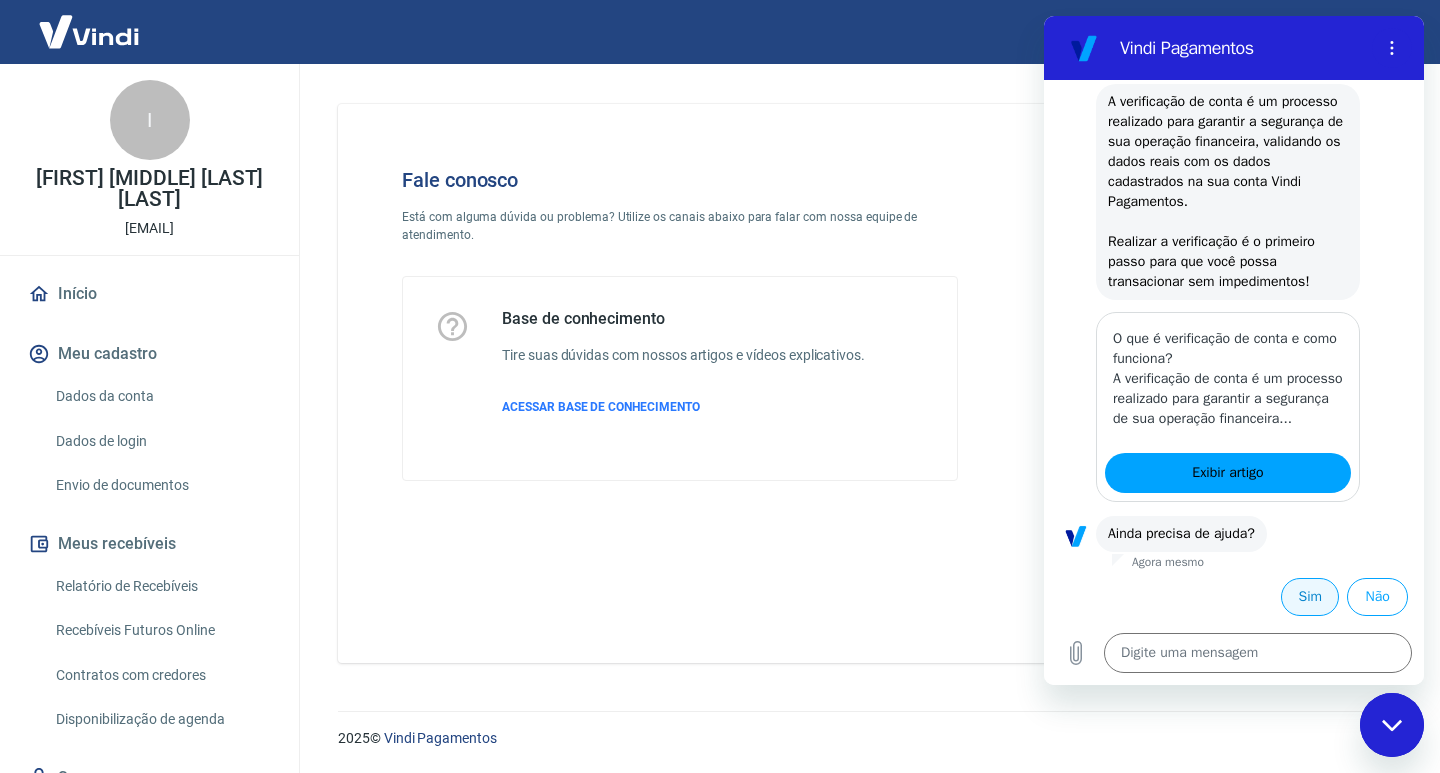 click on "Sim" at bounding box center (1310, 597) 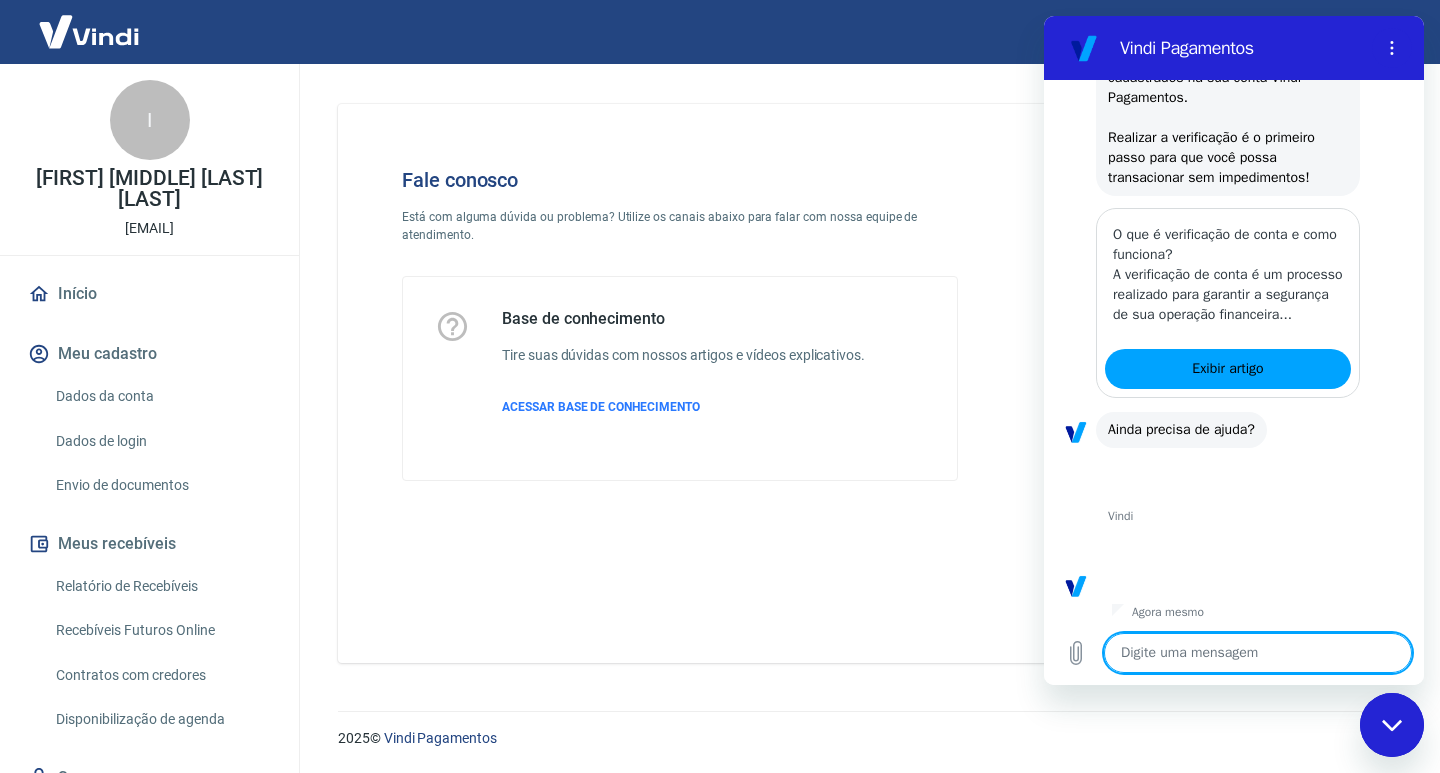 scroll, scrollTop: 792, scrollLeft: 0, axis: vertical 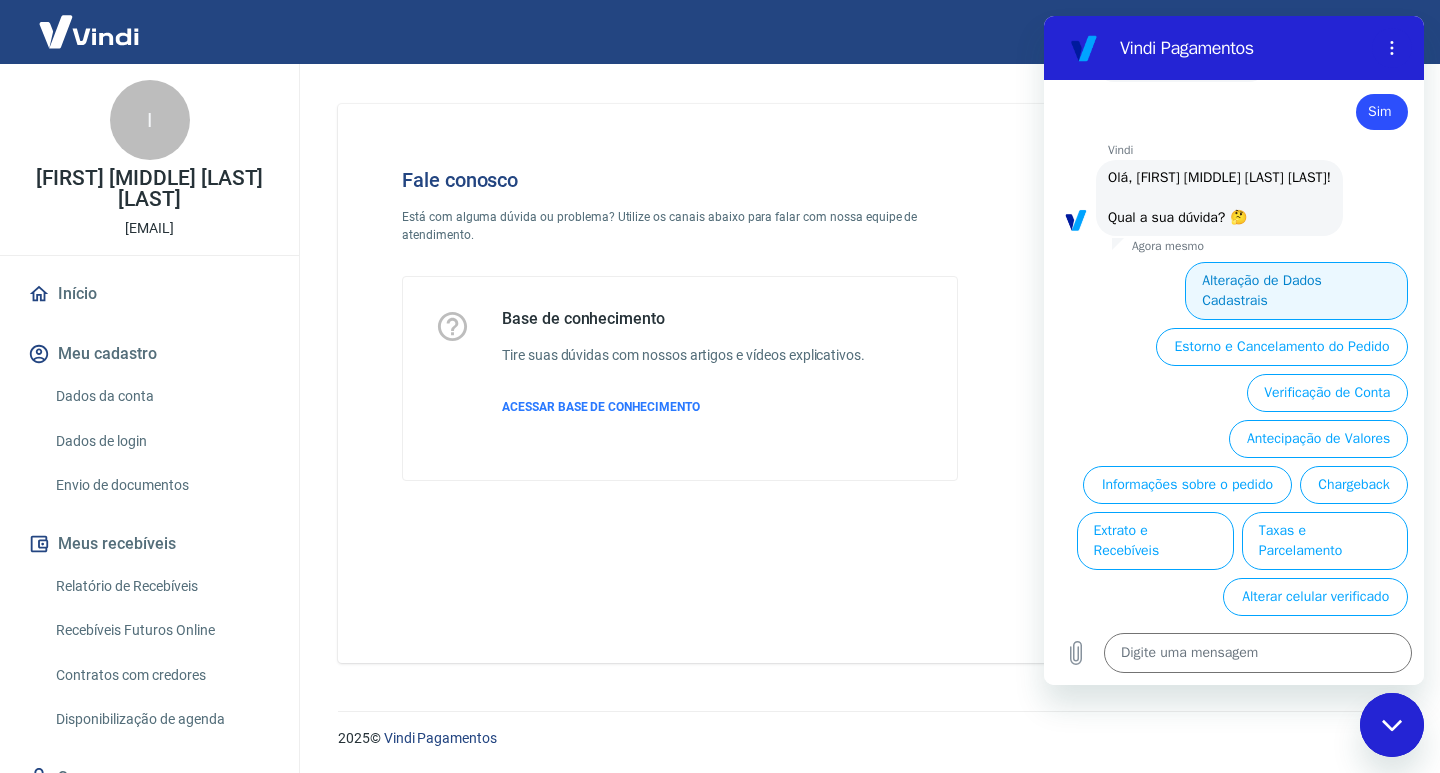 click on "Alteração de Dados Cadastrais" at bounding box center [1296, 291] 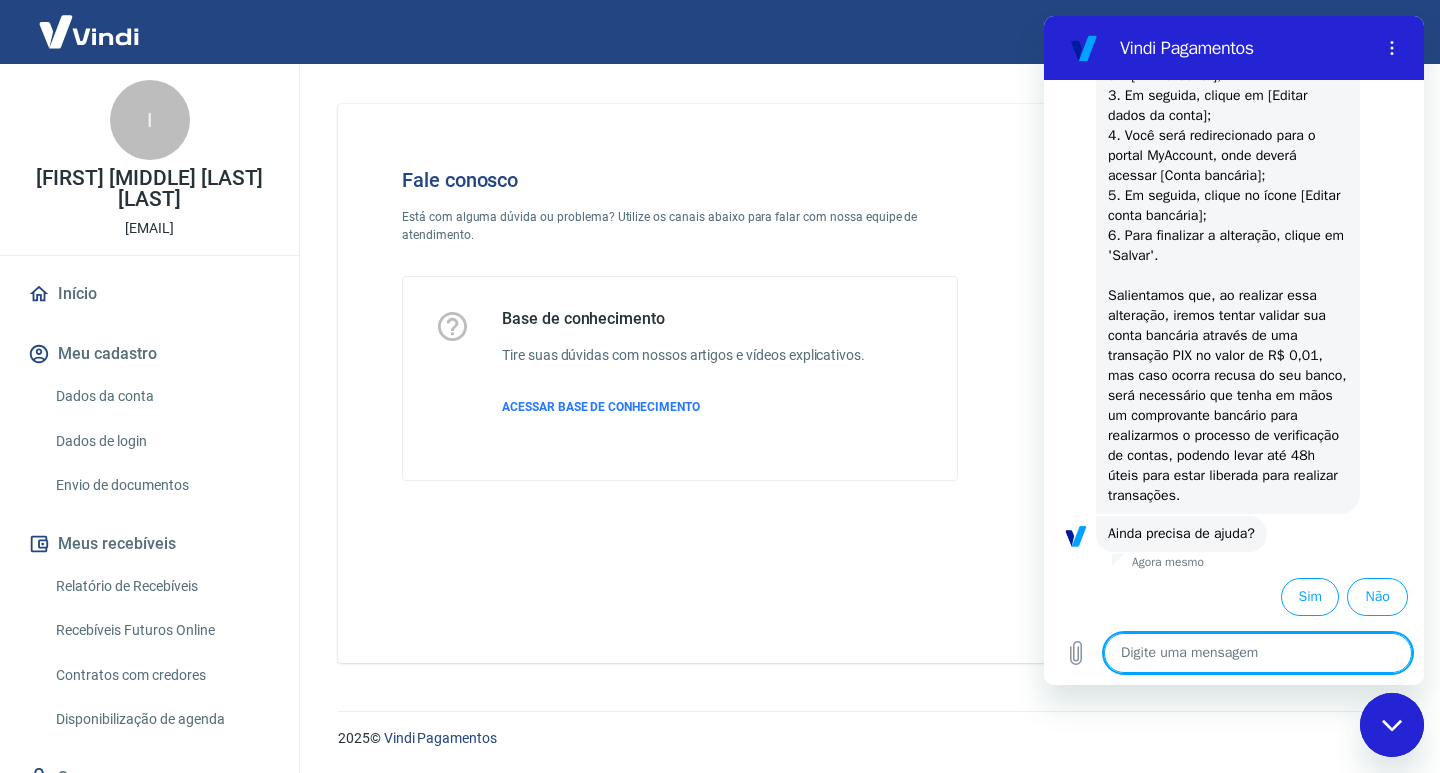 scroll, scrollTop: 1162, scrollLeft: 0, axis: vertical 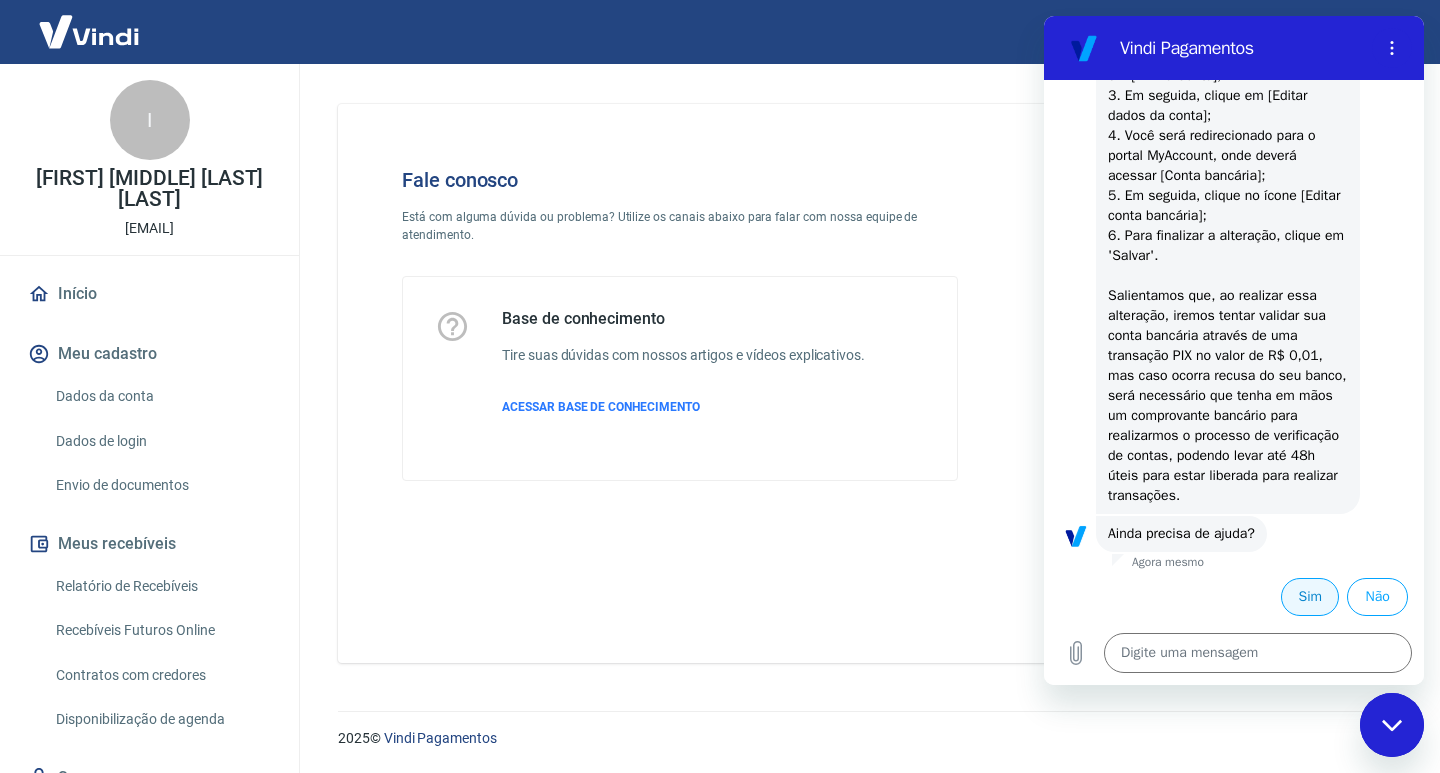 click on "Sim" at bounding box center (1310, 597) 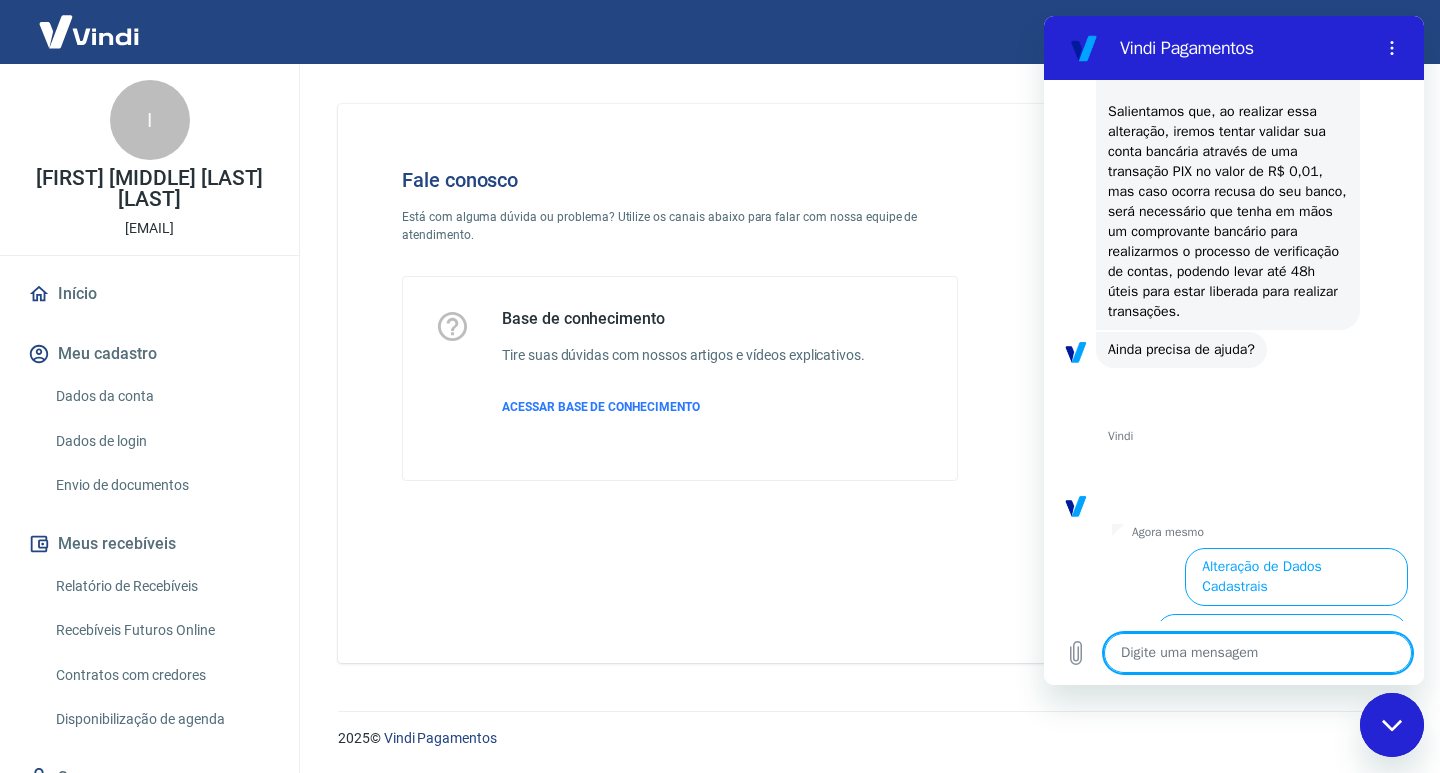 scroll, scrollTop: 1658, scrollLeft: 0, axis: vertical 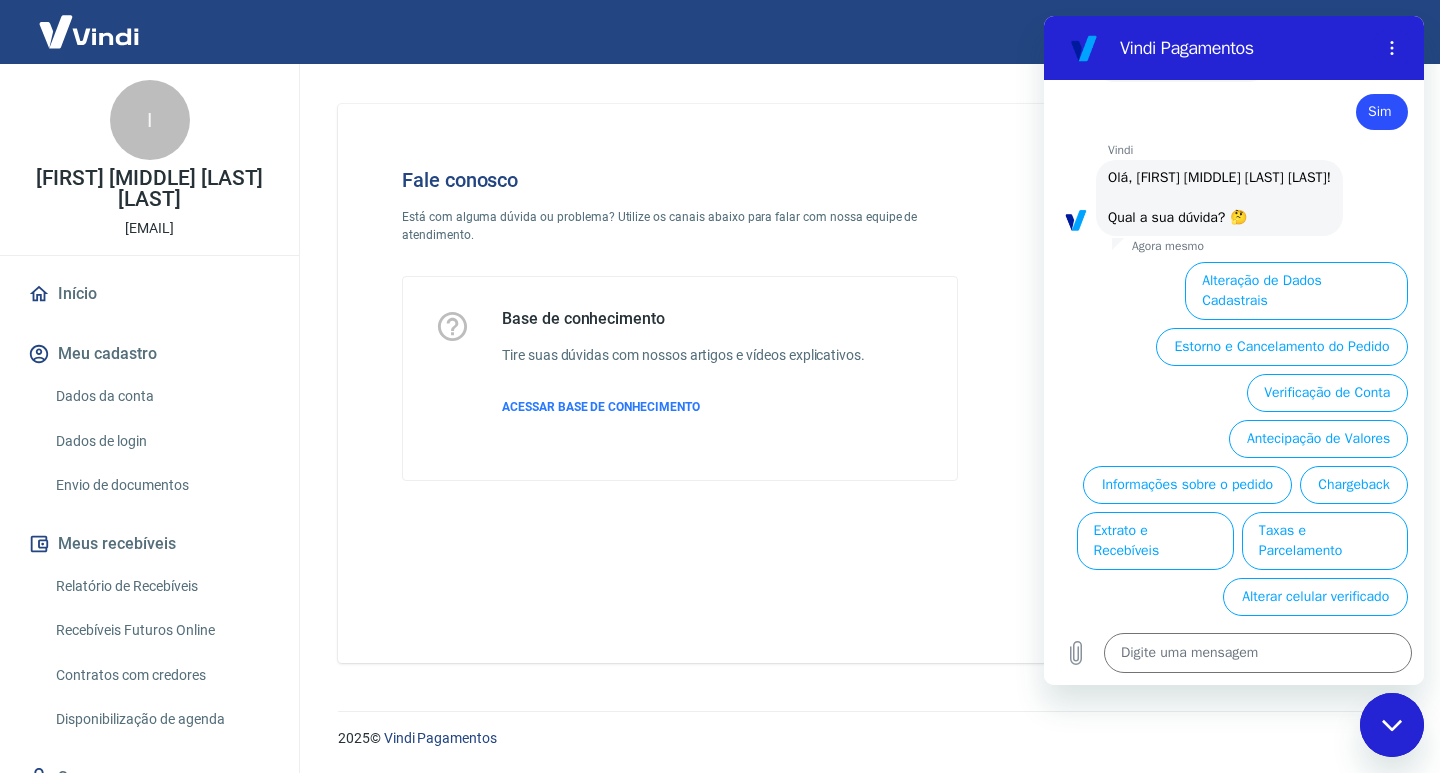 click on "Estorno e Cancelamento do Pedido" at bounding box center [1282, 347] 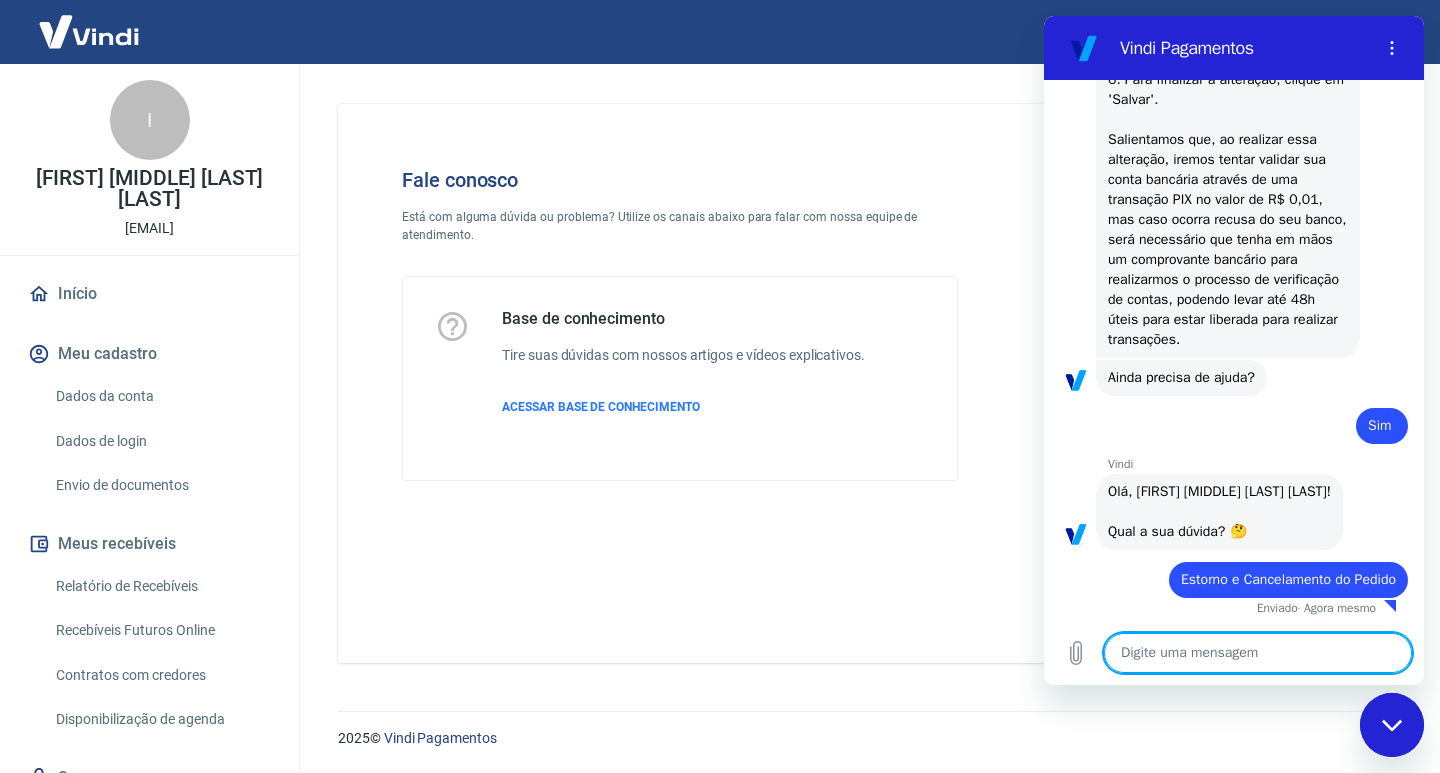 type on "x" 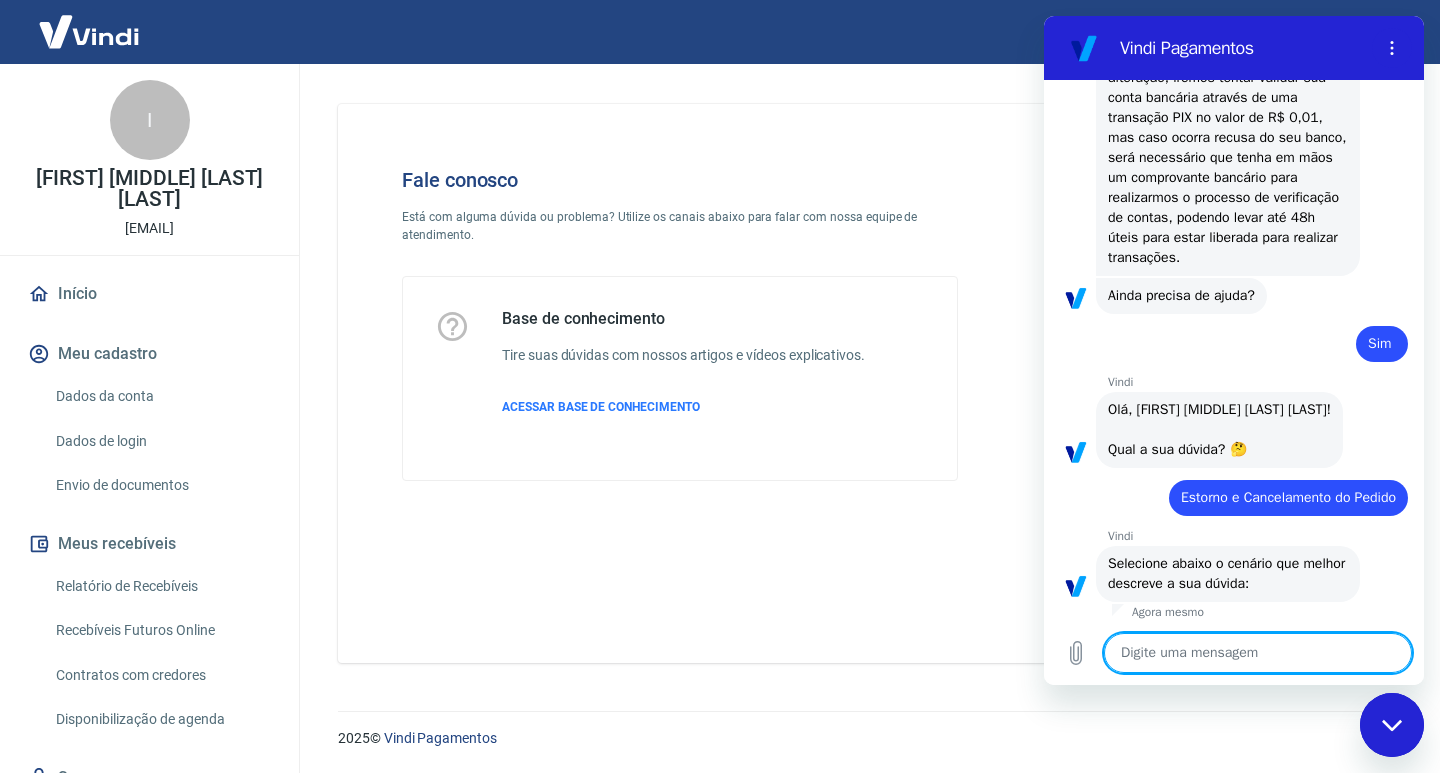 scroll, scrollTop: 1780, scrollLeft: 0, axis: vertical 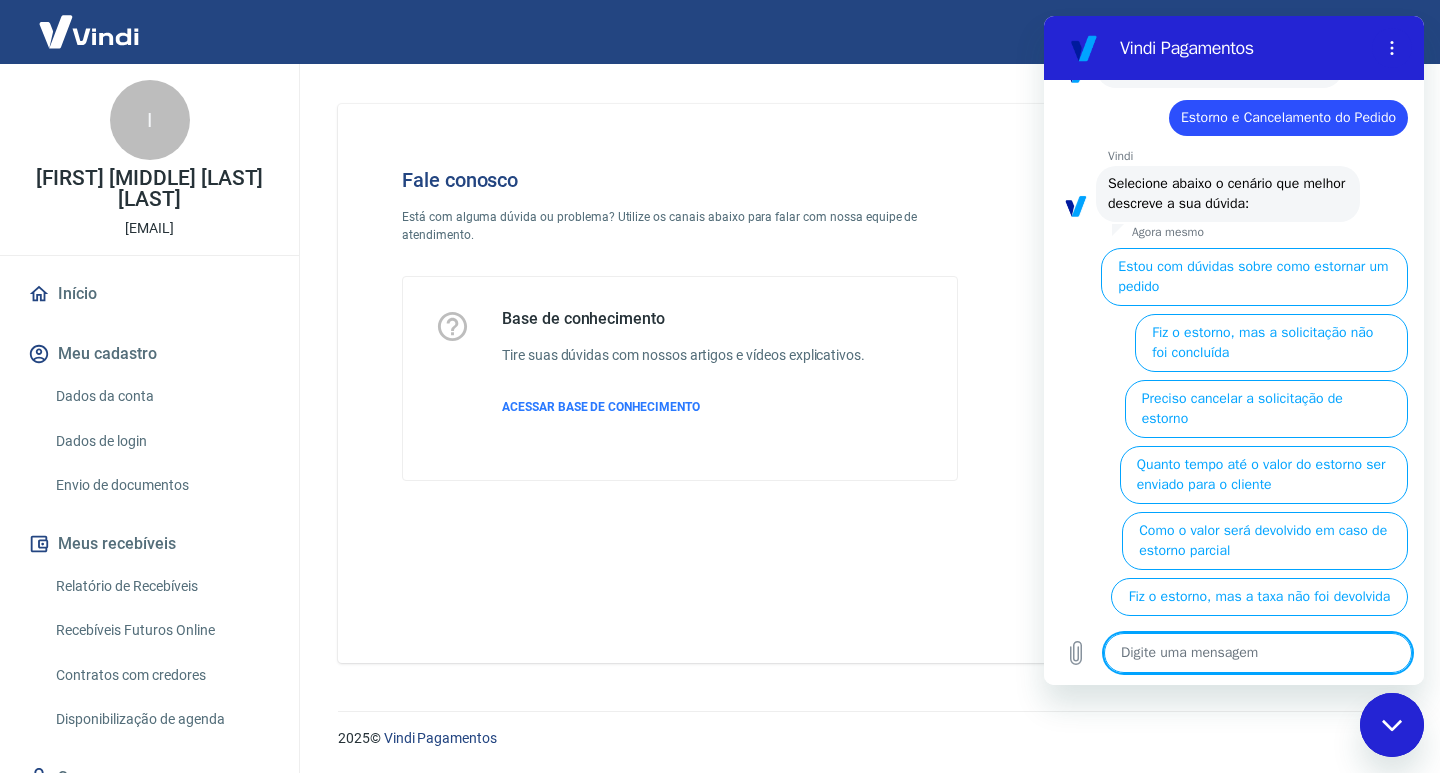click at bounding box center (1258, 653) 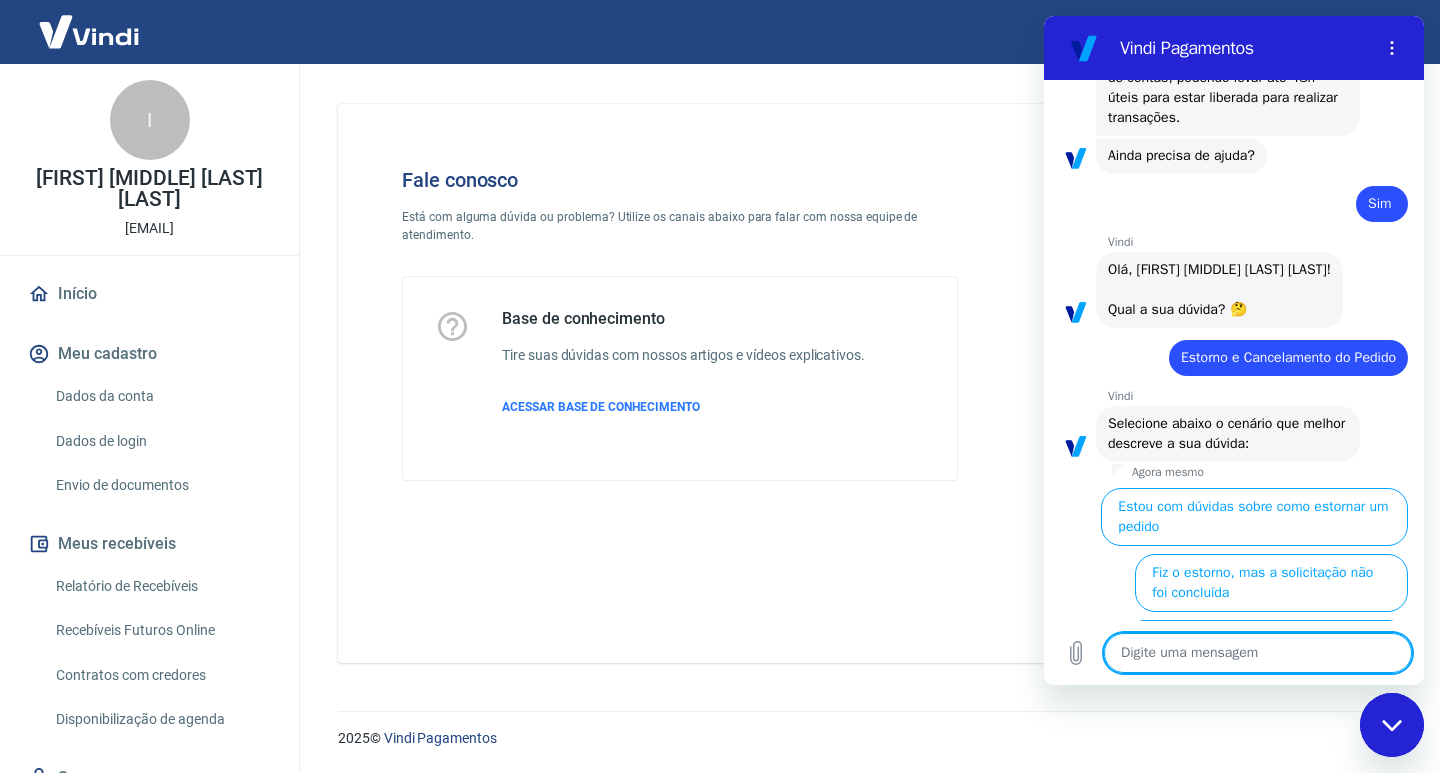 scroll, scrollTop: 1780, scrollLeft: 0, axis: vertical 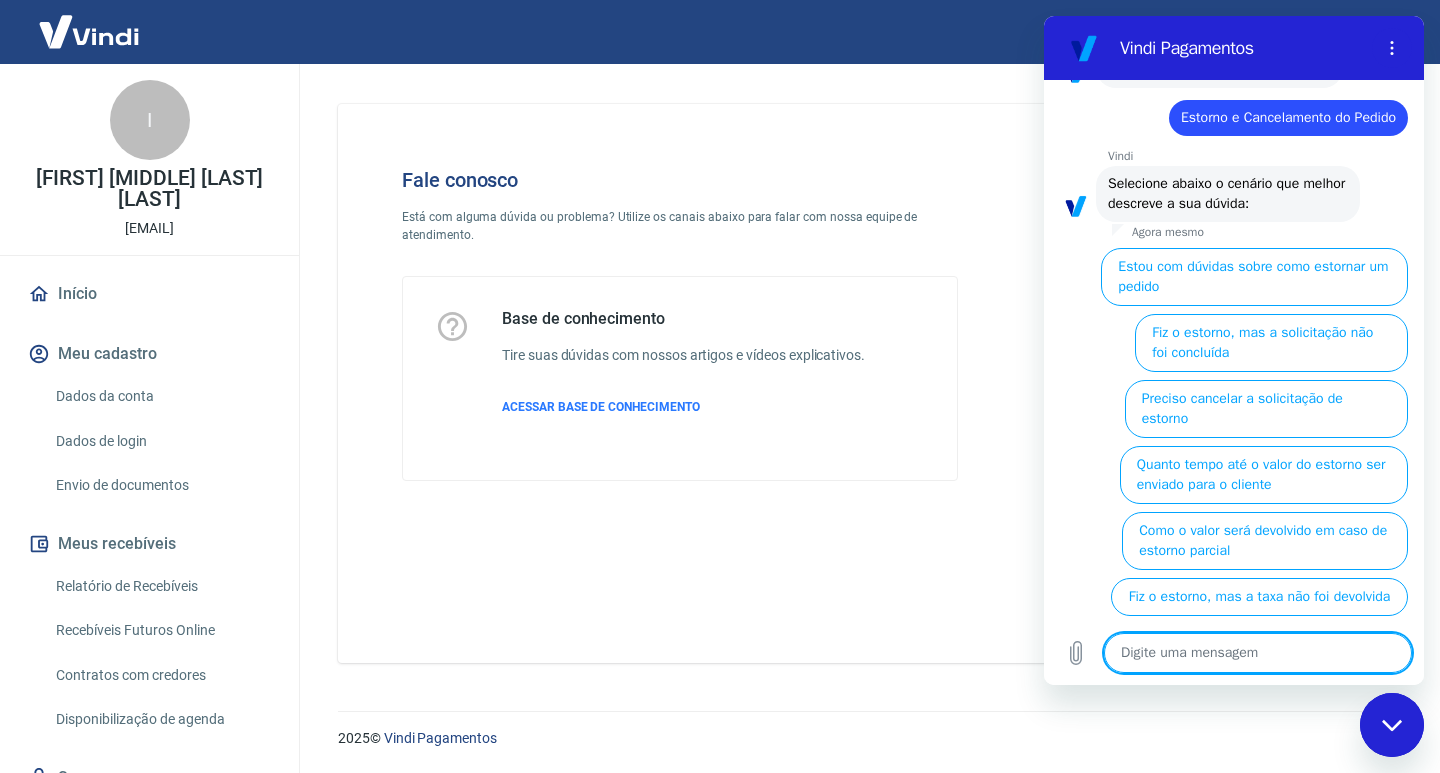 type on "A" 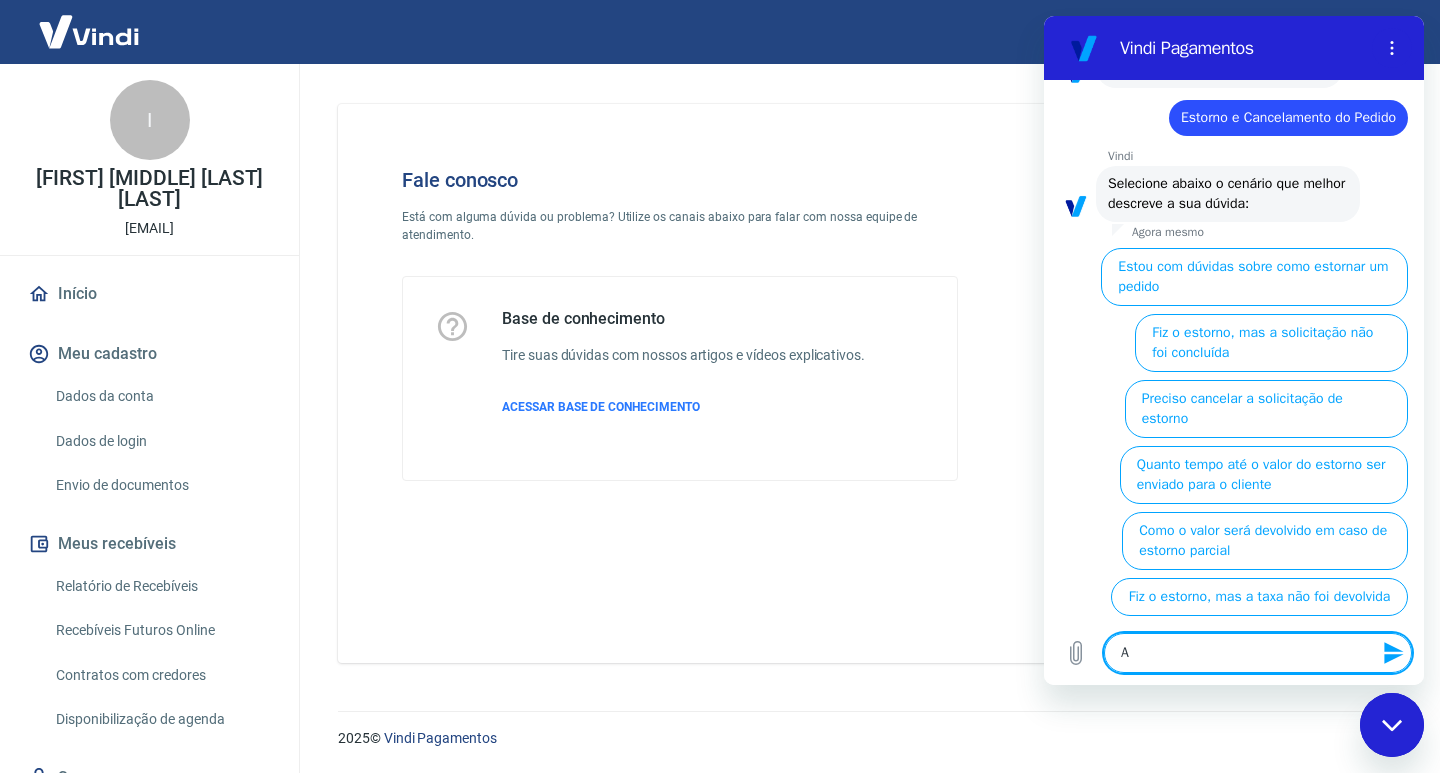 type on "AN" 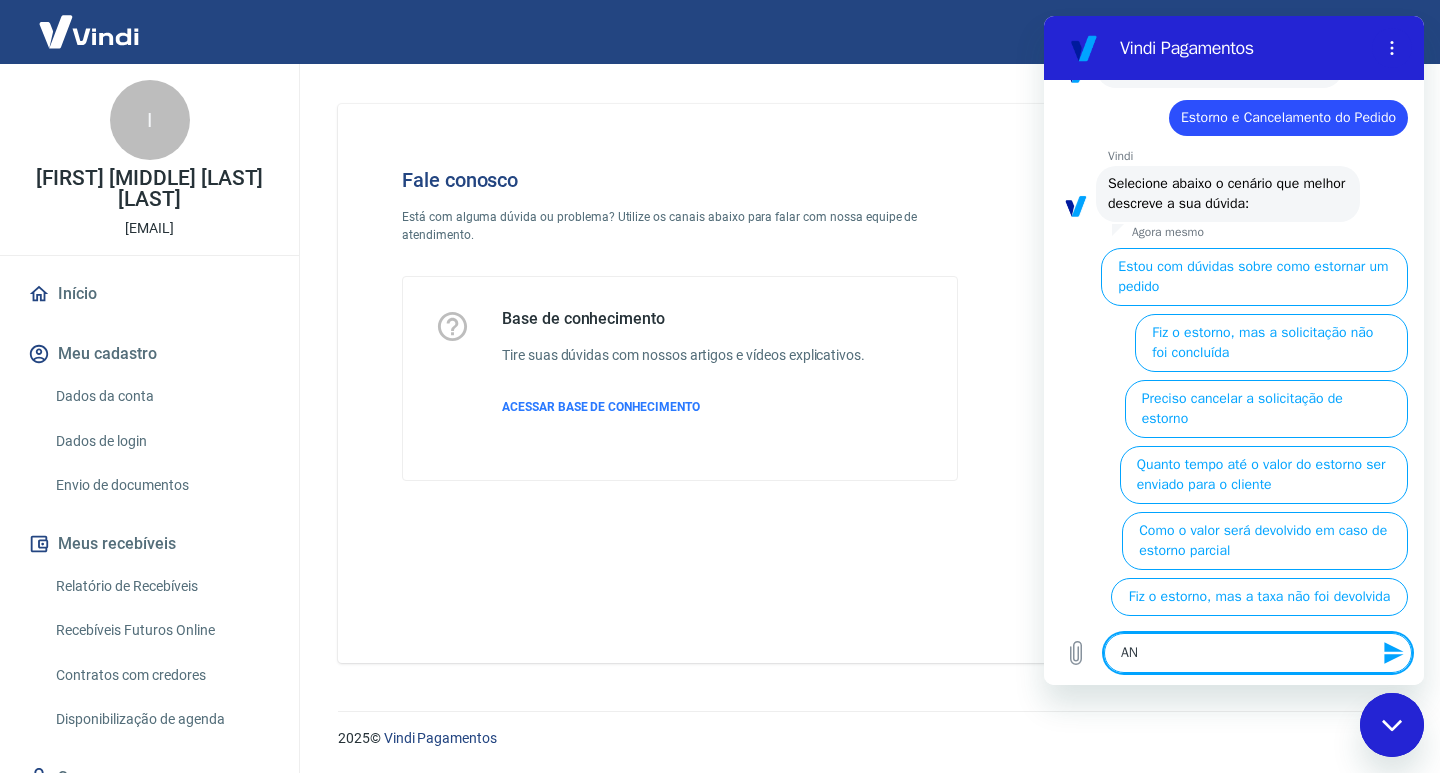 type on "ANA" 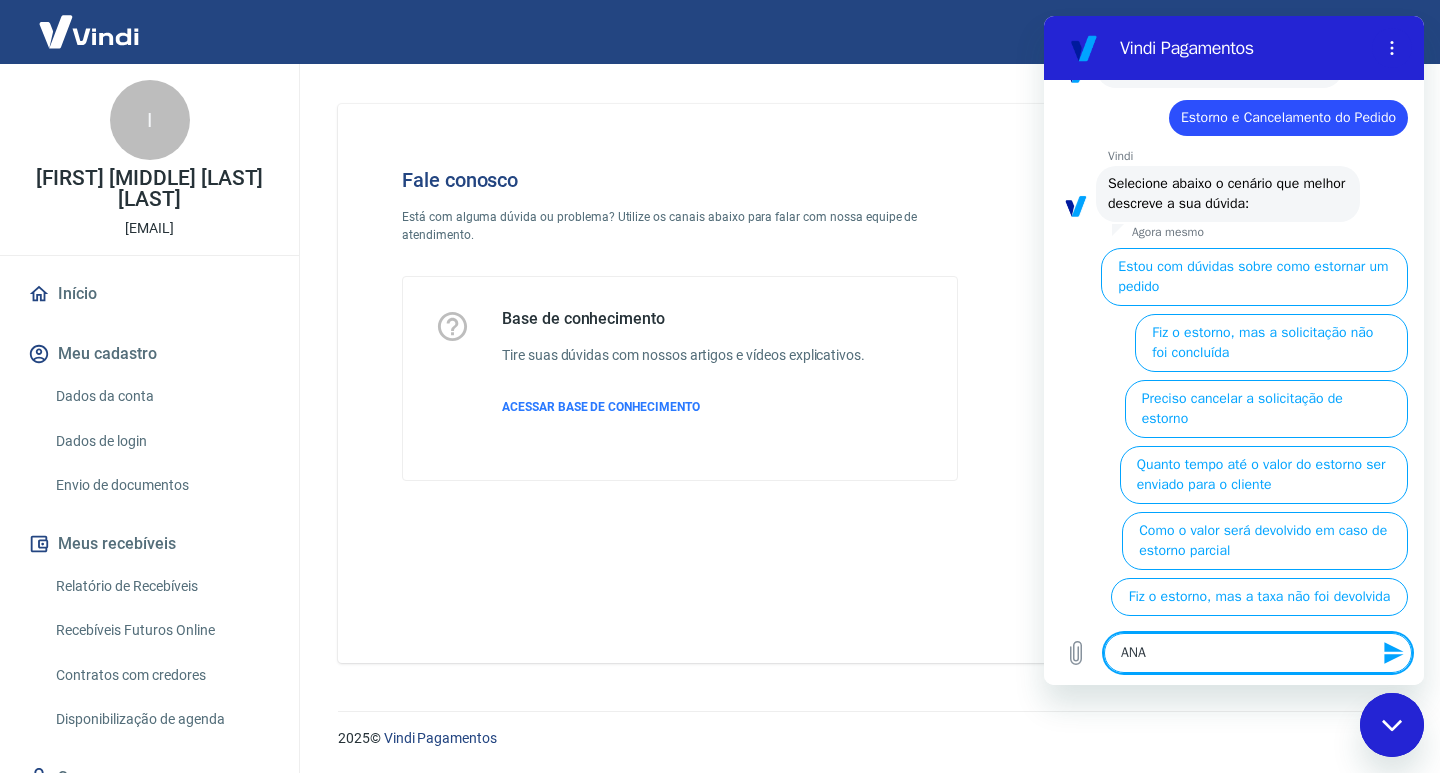 type on "ANAL" 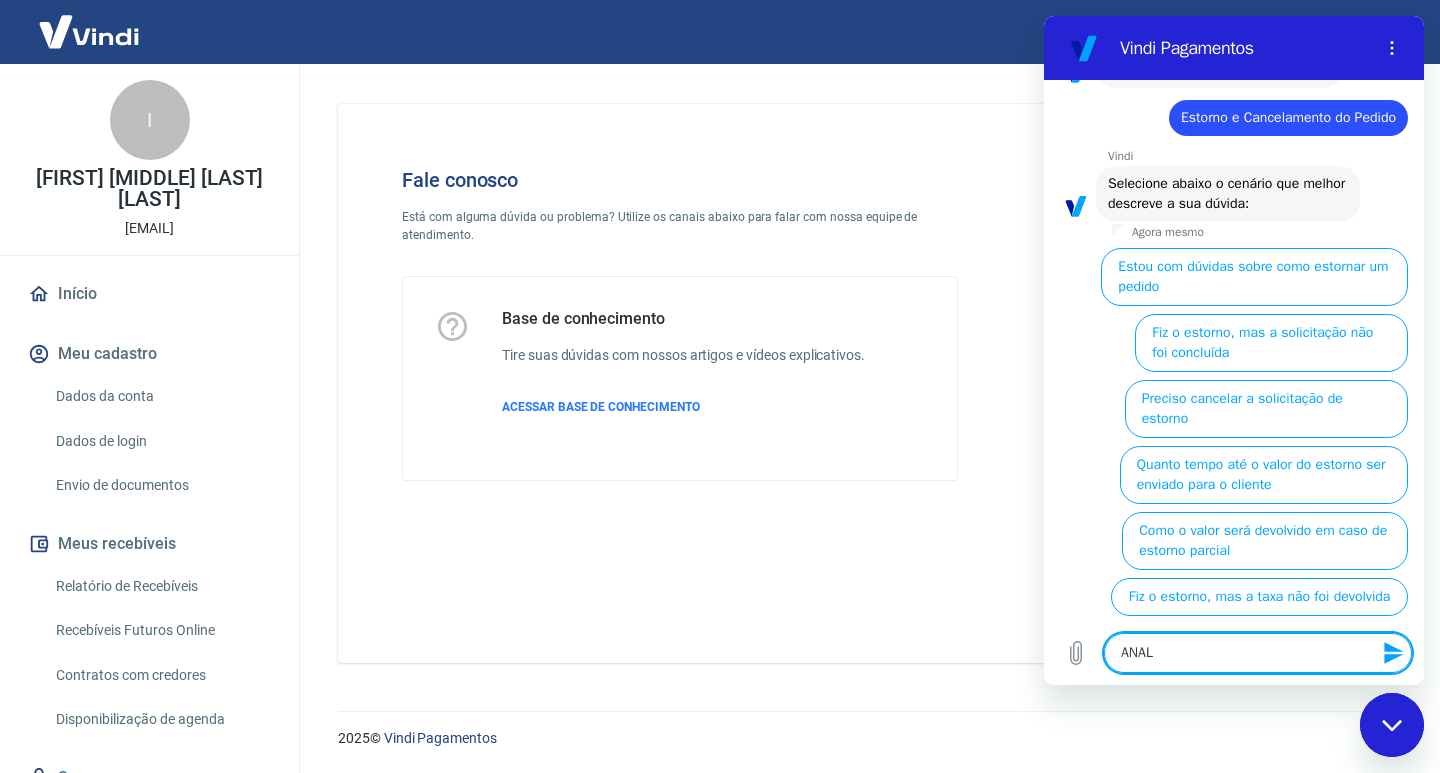 type on "ANALI" 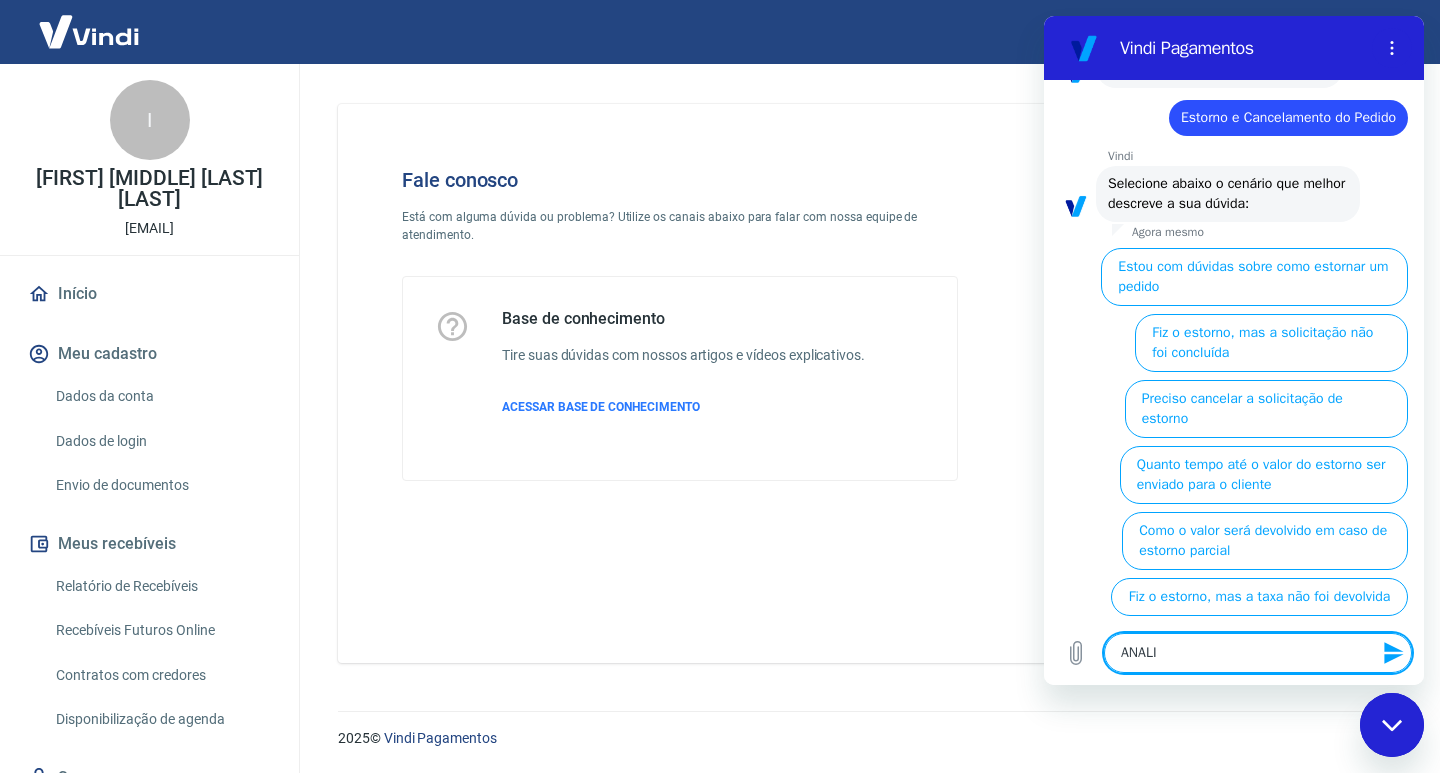 type on "ANALIS" 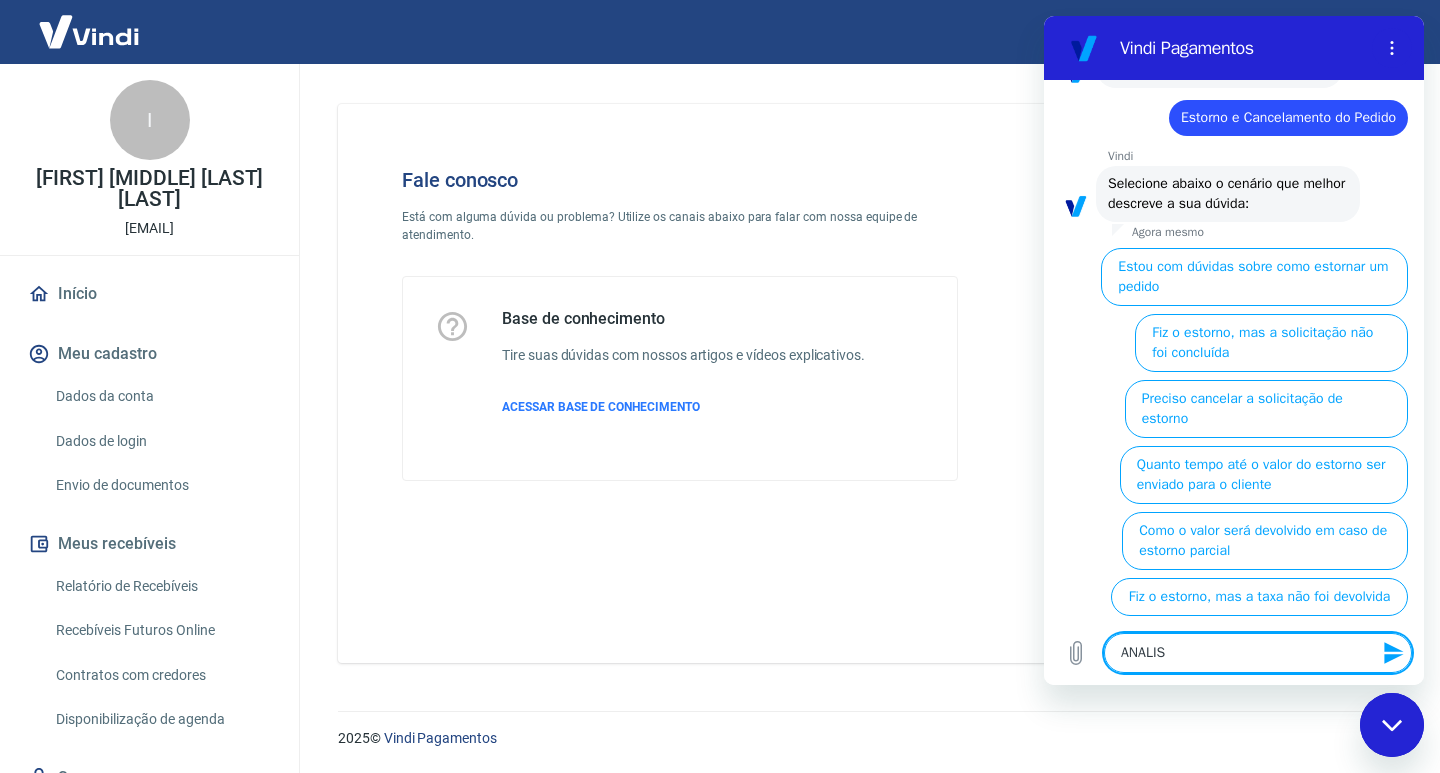 type on "ANALIST" 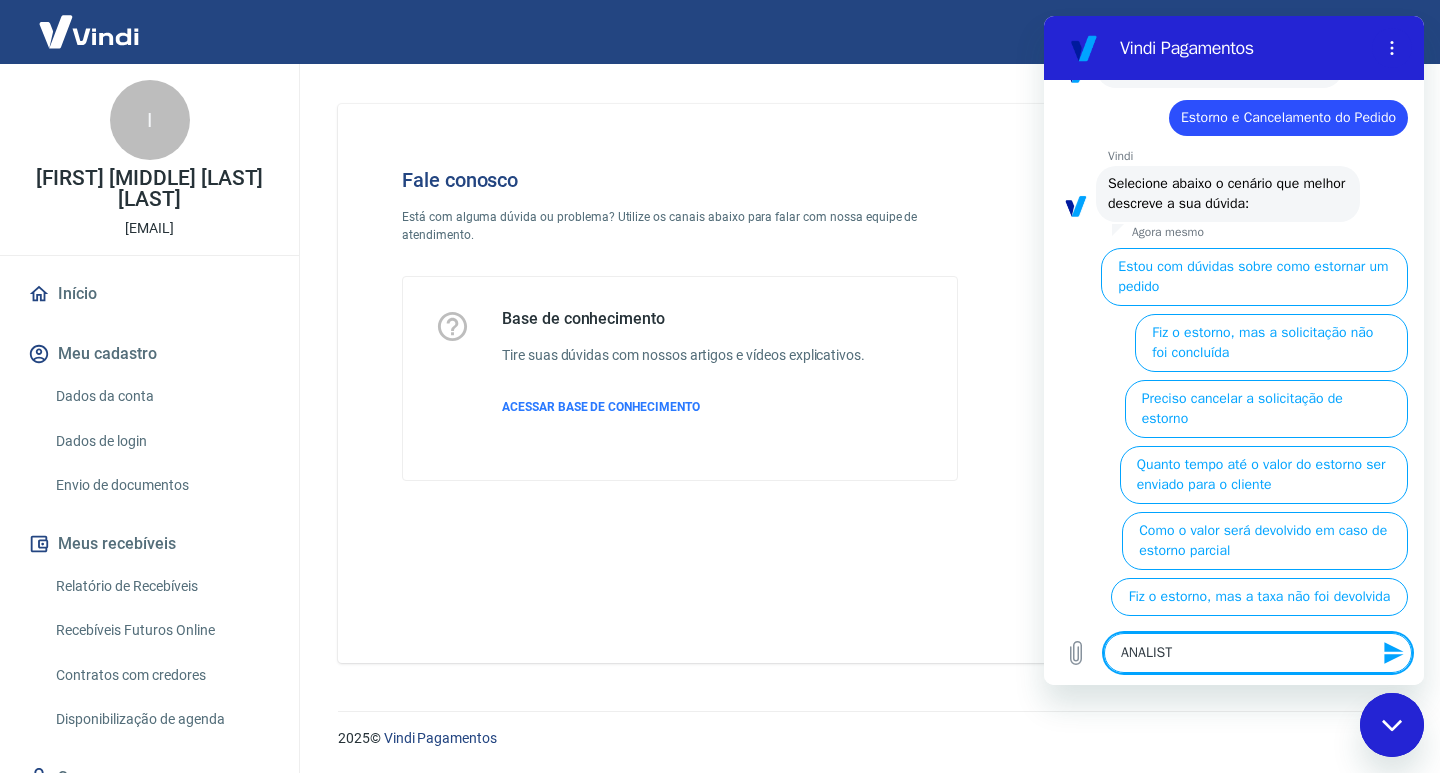 type on "ANALISTA" 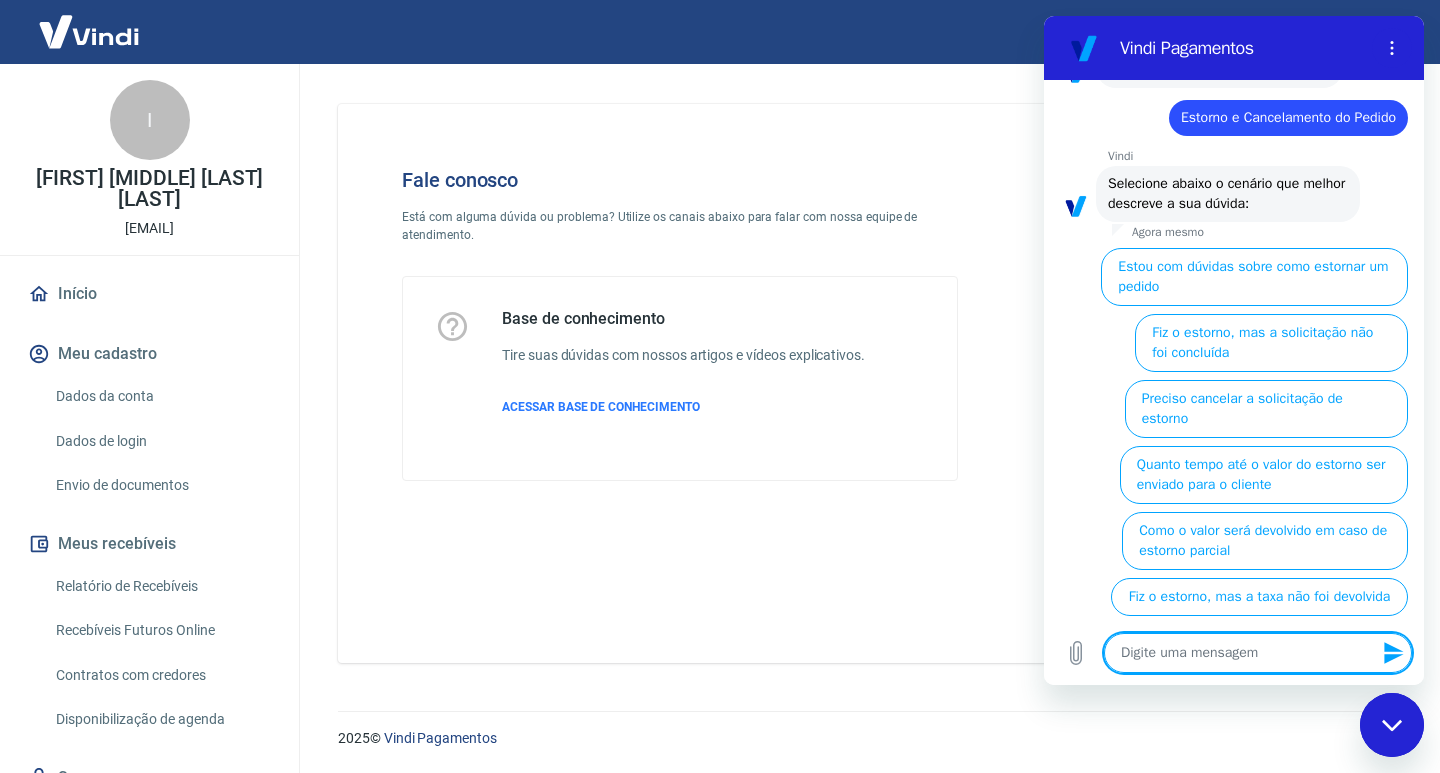 type on "," 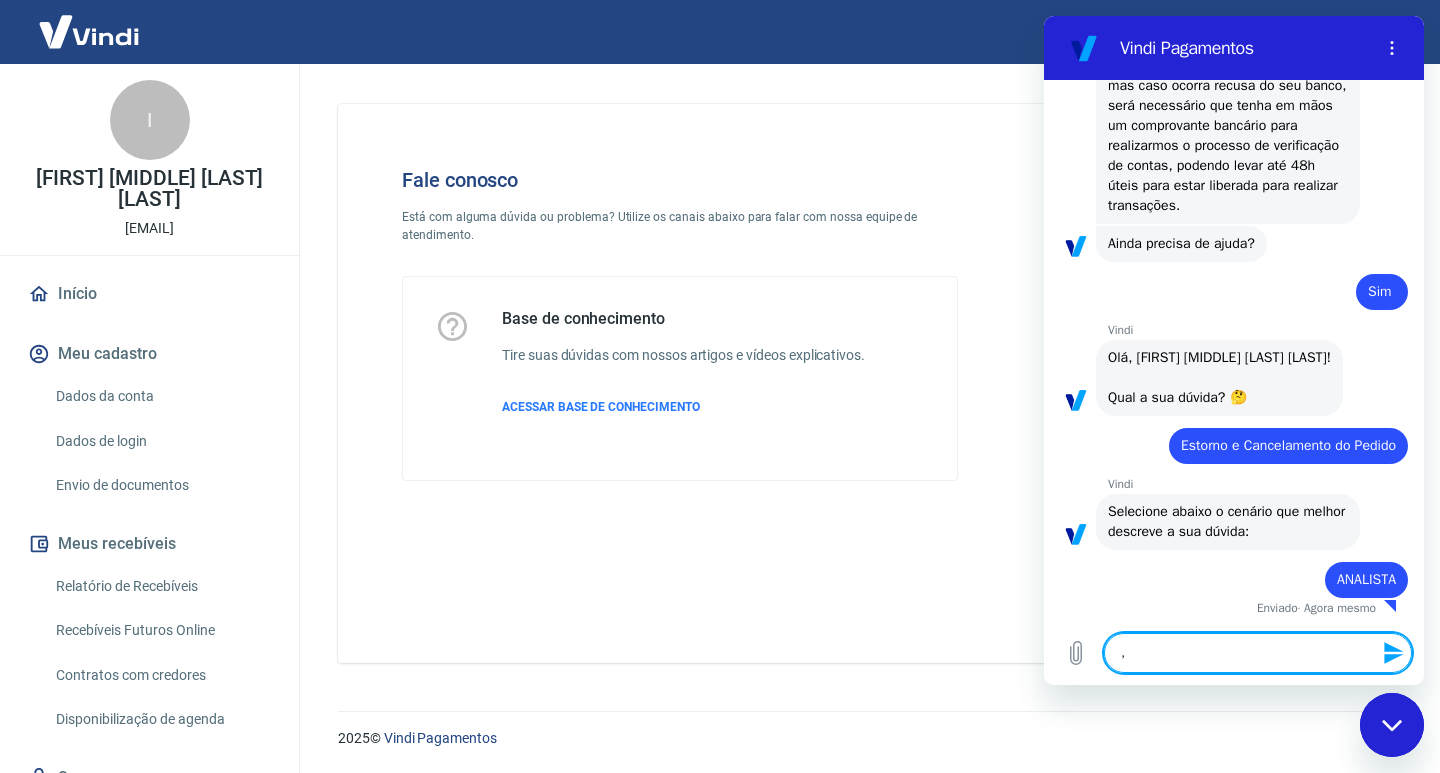 type on "x" 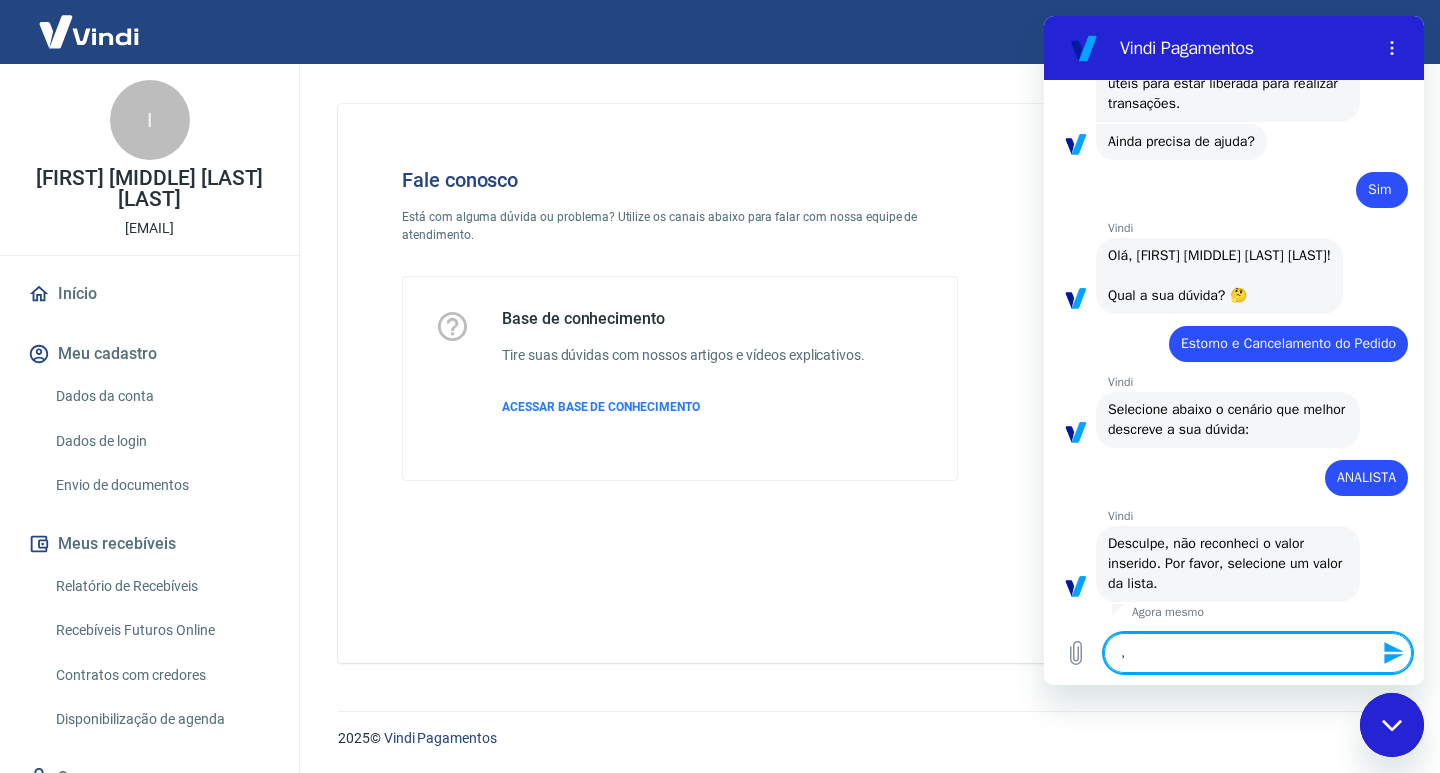 scroll, scrollTop: 1578, scrollLeft: 0, axis: vertical 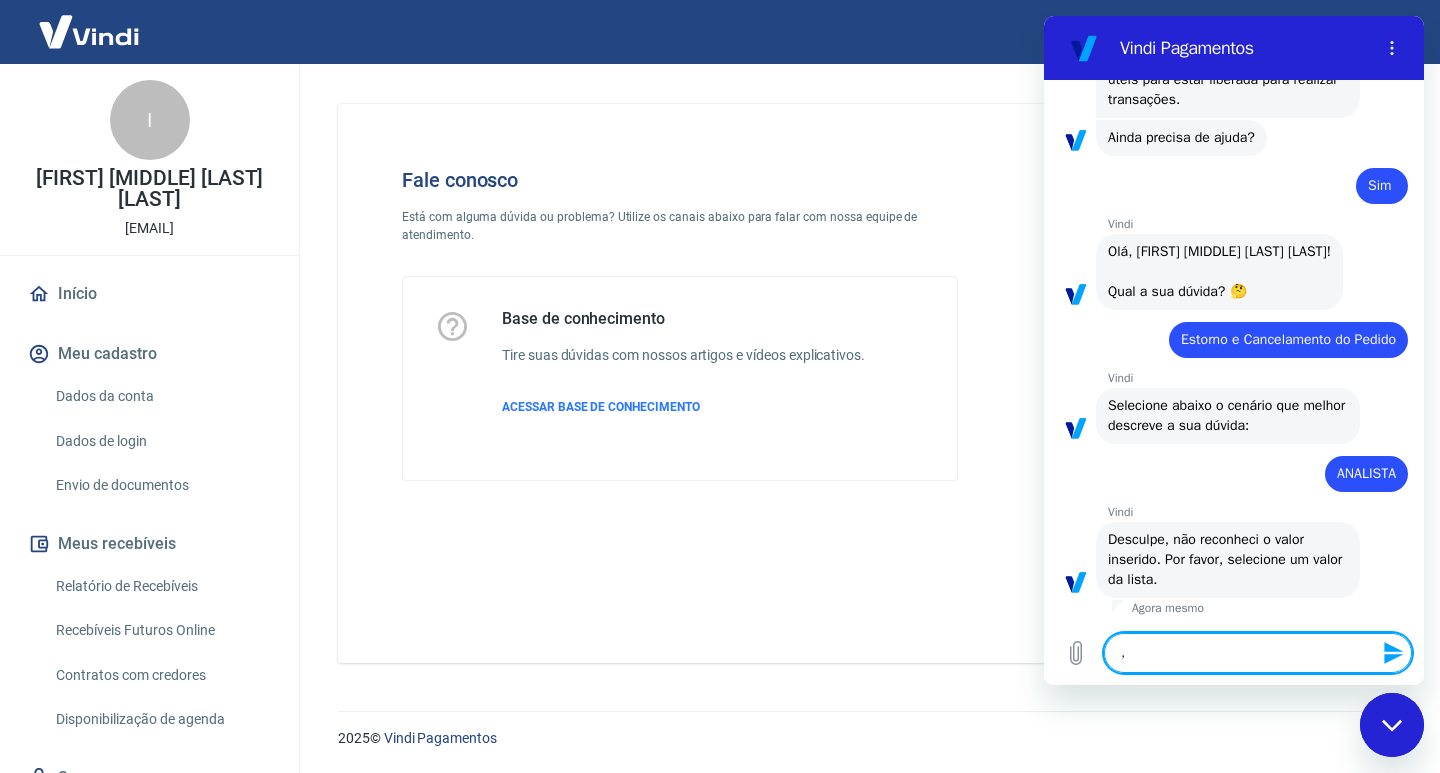 type 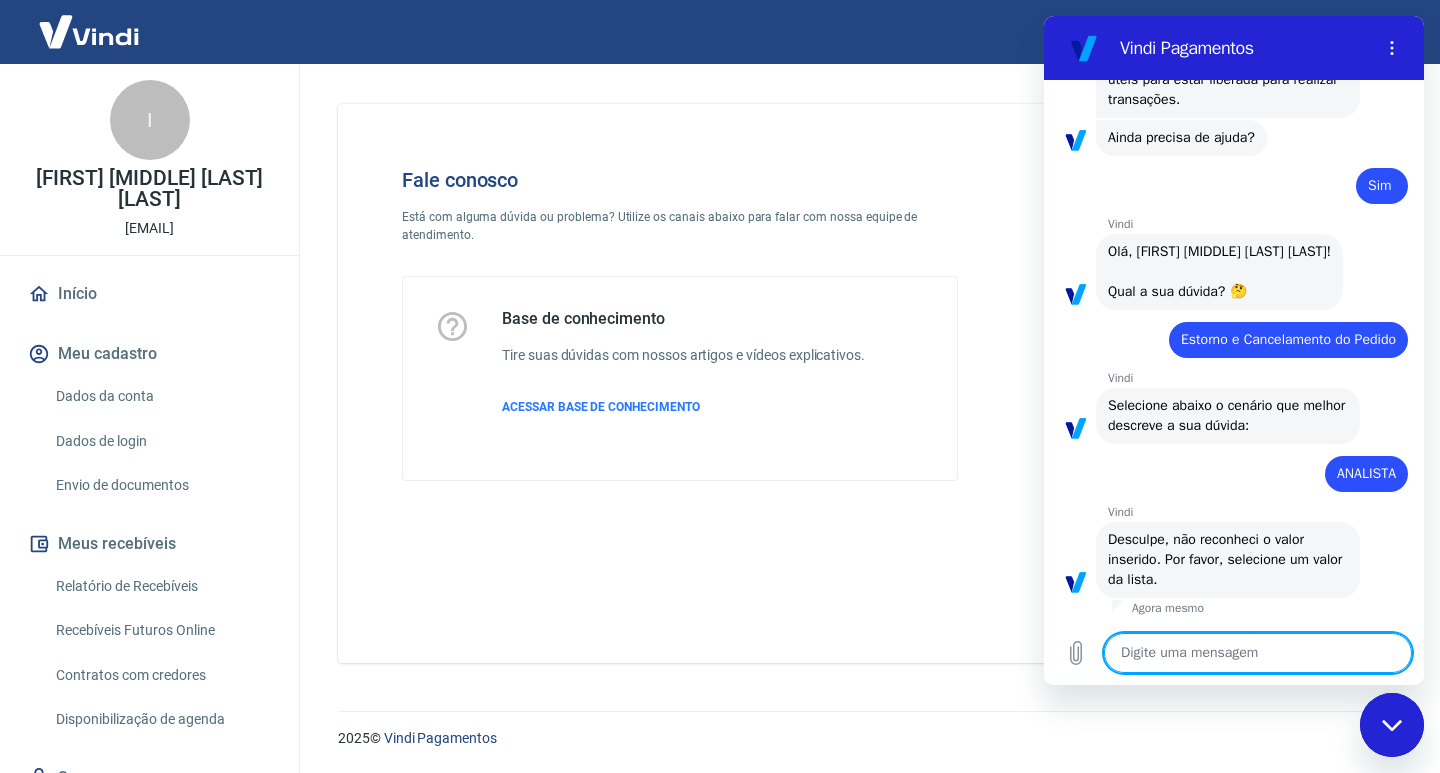 type on "1" 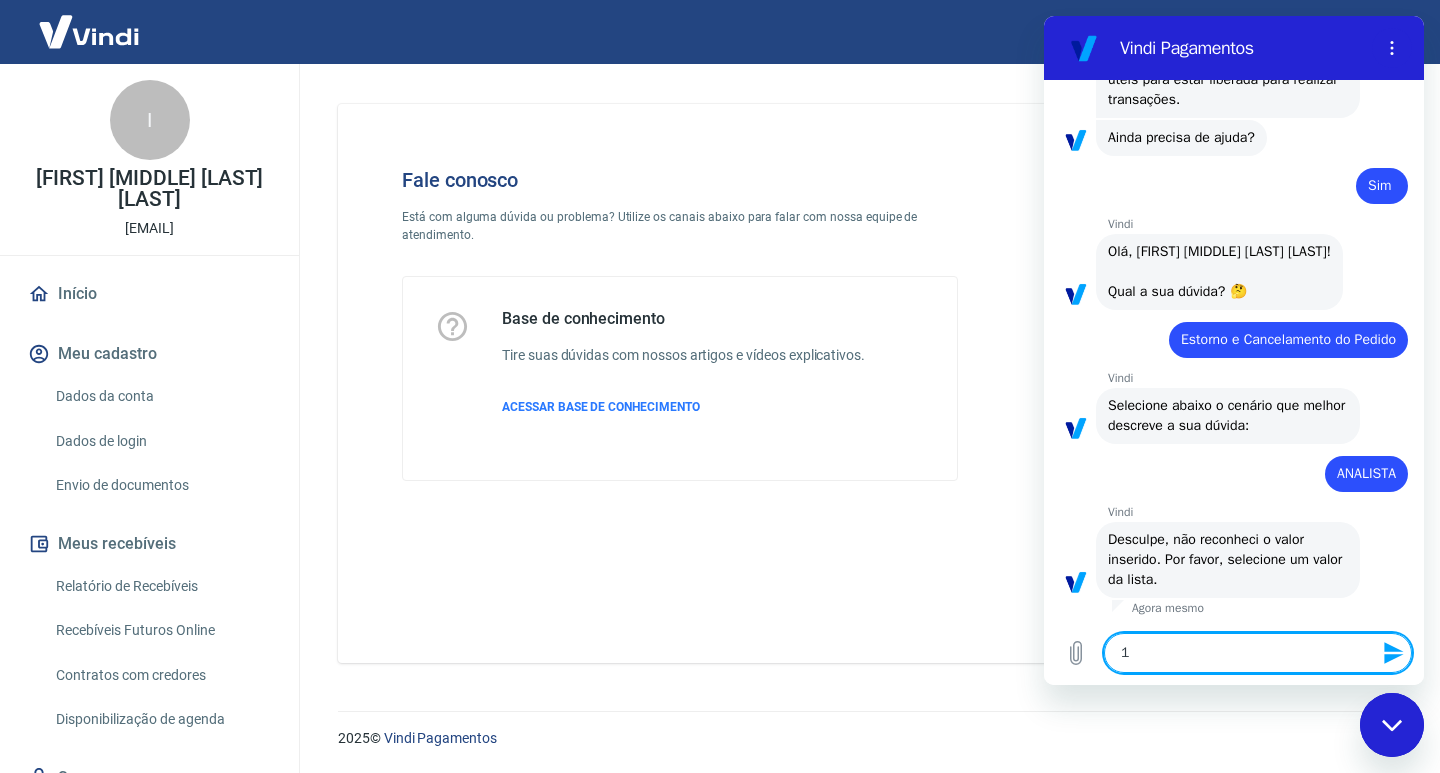 type 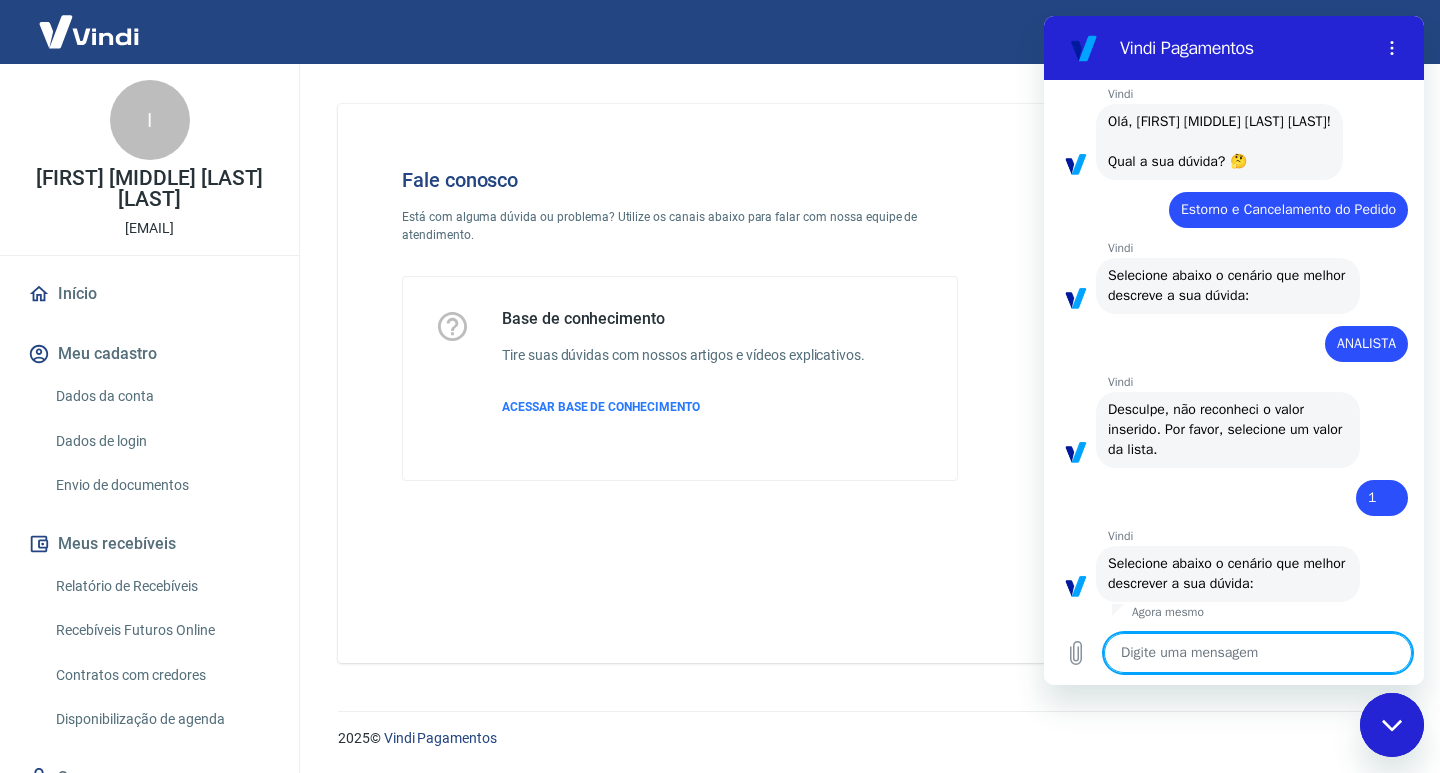 scroll, scrollTop: 1850, scrollLeft: 0, axis: vertical 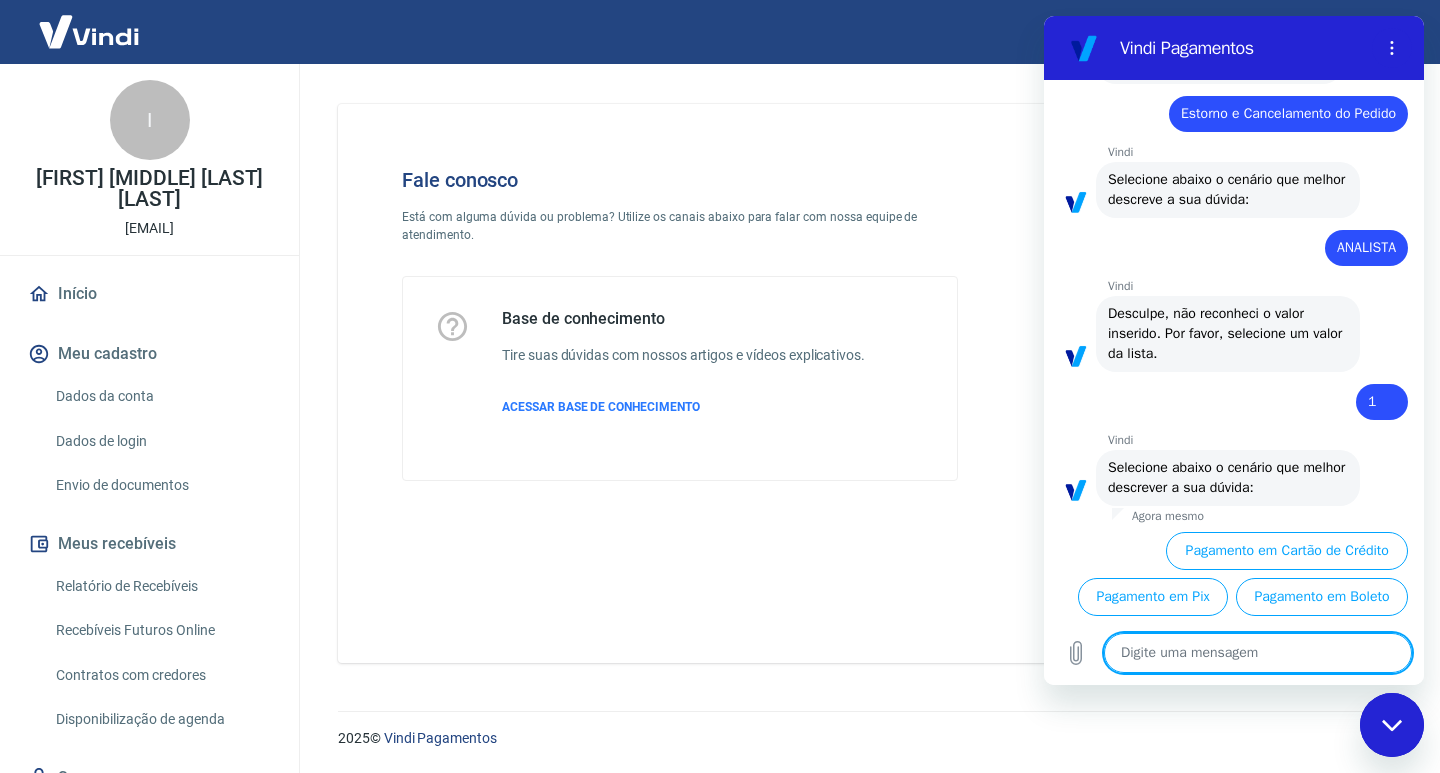 click at bounding box center (1258, 653) 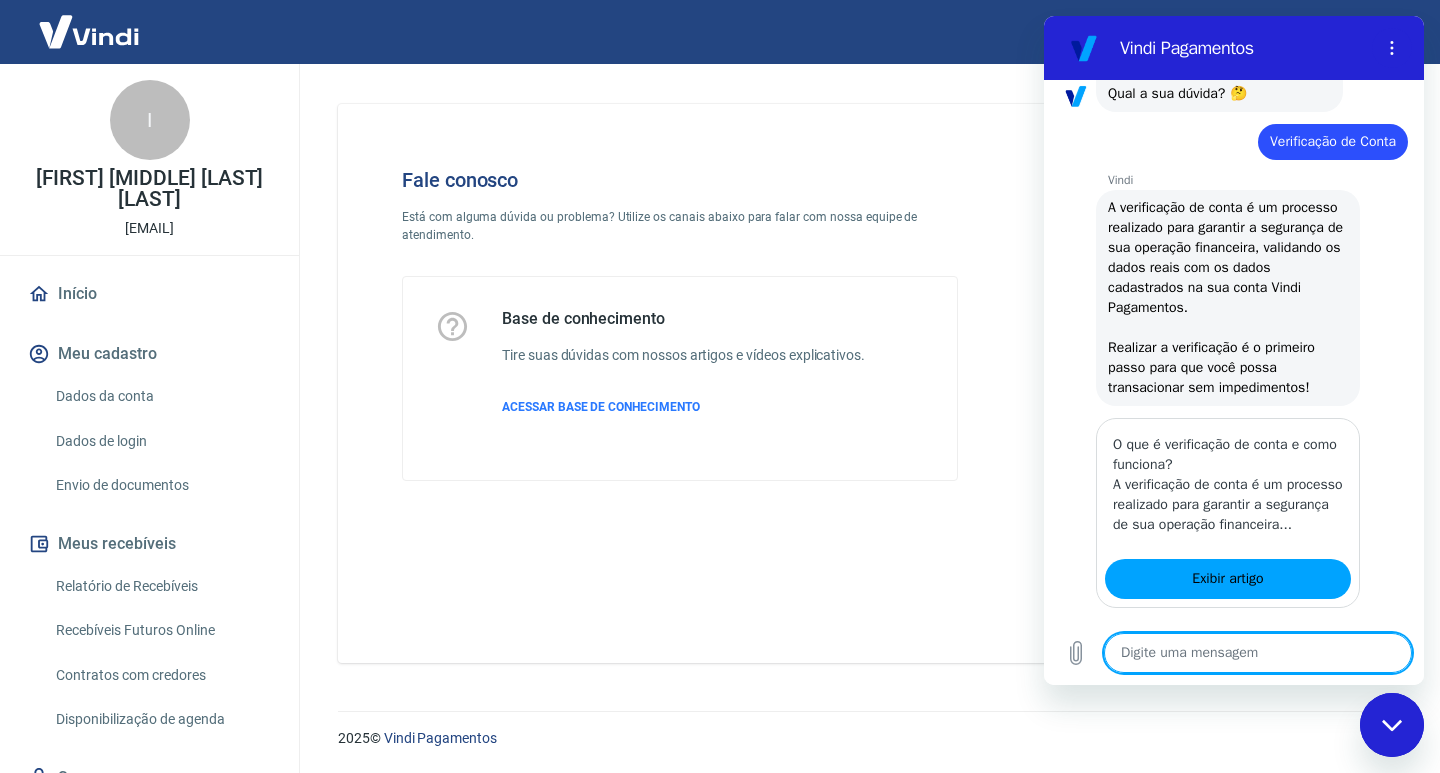 scroll, scrollTop: 0, scrollLeft: 0, axis: both 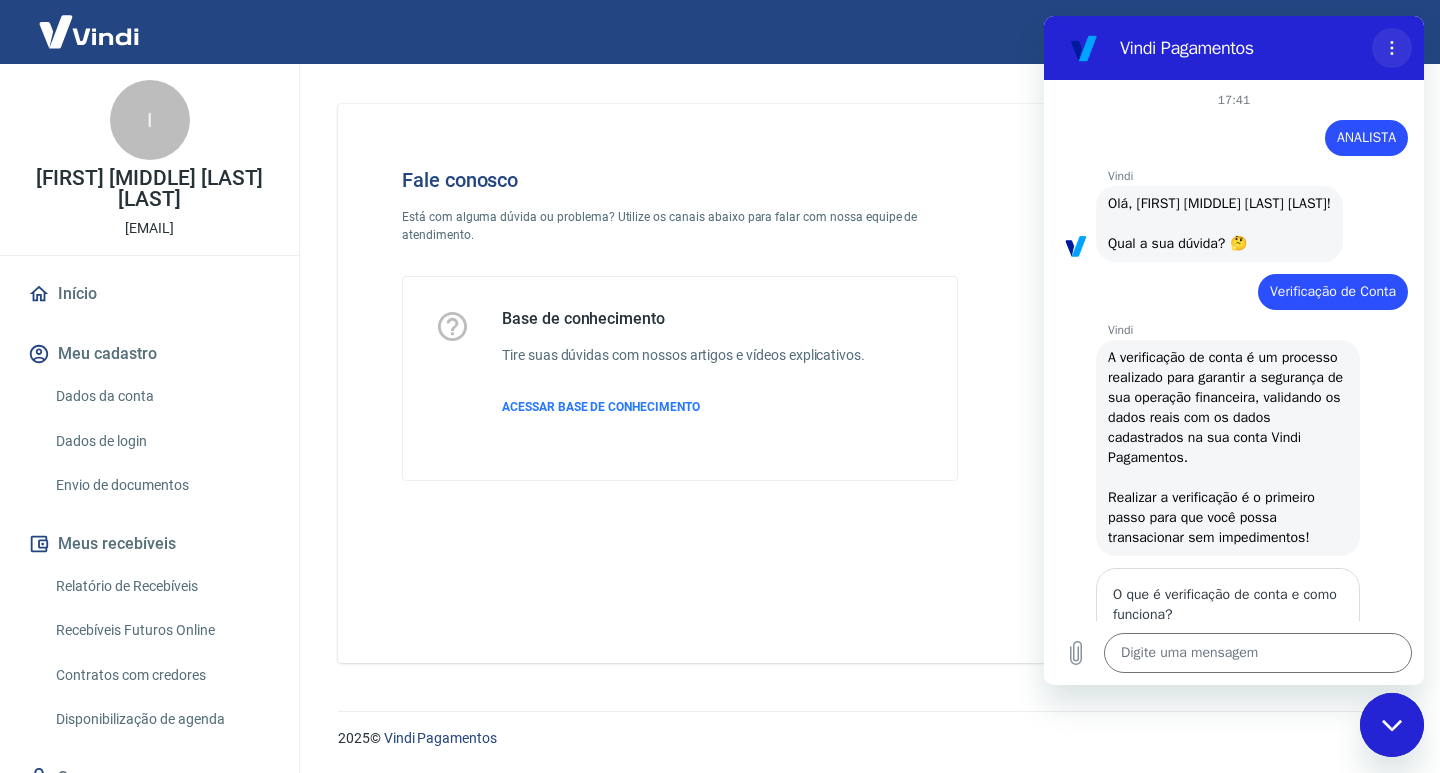 click at bounding box center [1392, 48] 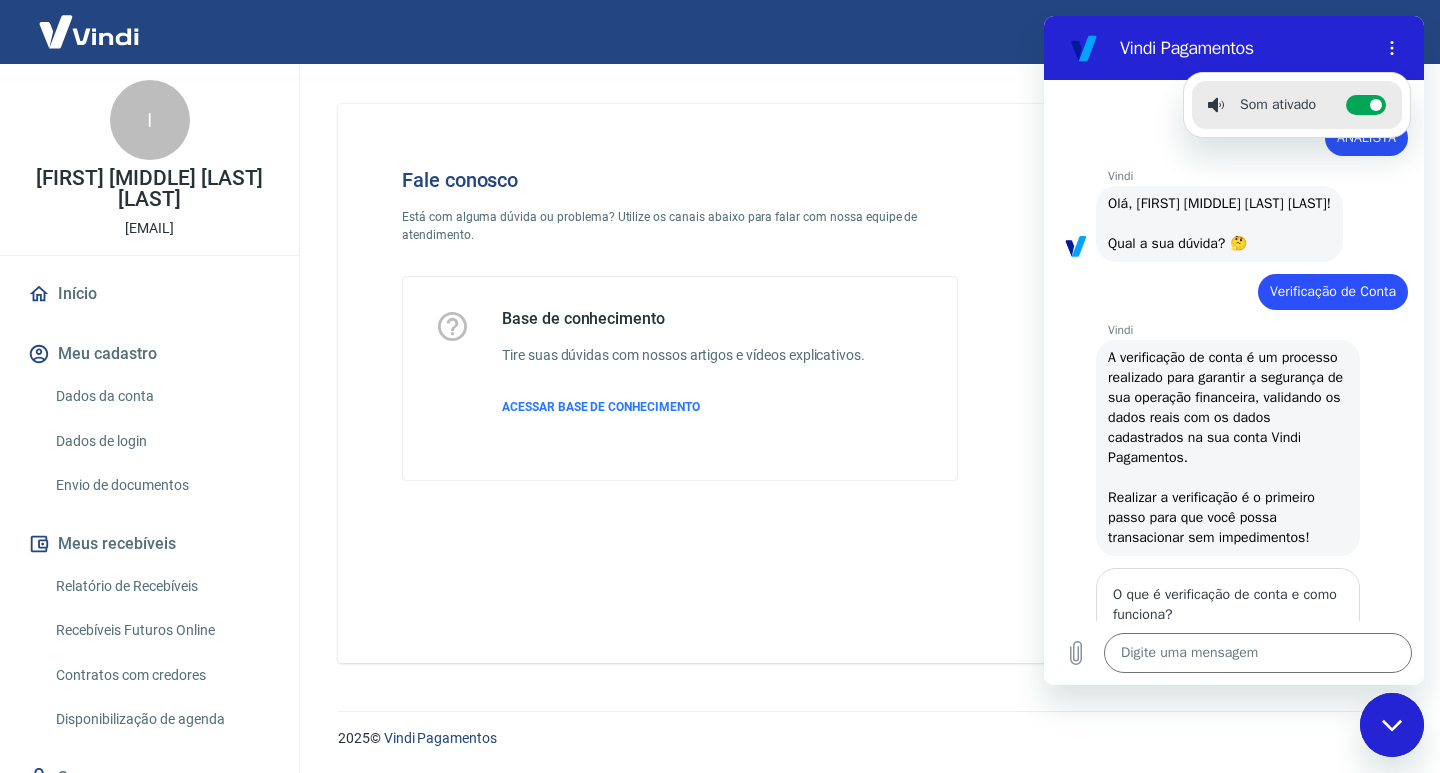 click at bounding box center (1084, 48) 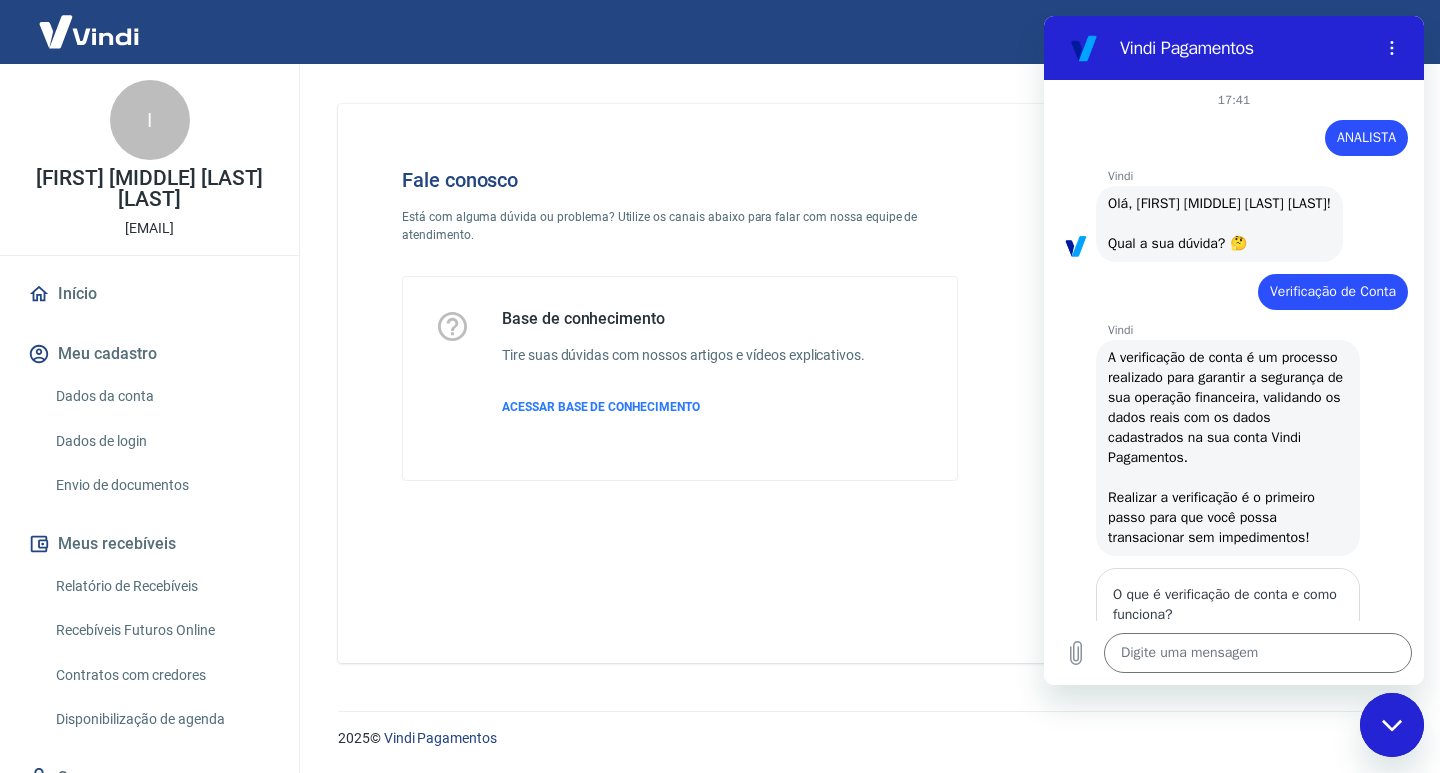 click on "Fale conosco Está com alguma dúvida ou problema? Utilize os canais abaixo para falar com nossa equipe de atendimento. Base de conhecimento Tire suas dúvidas com nossos artigos e vídeos explicativos. ACESSAR BASE DE CONHECIMENTO" at bounding box center [680, 324] 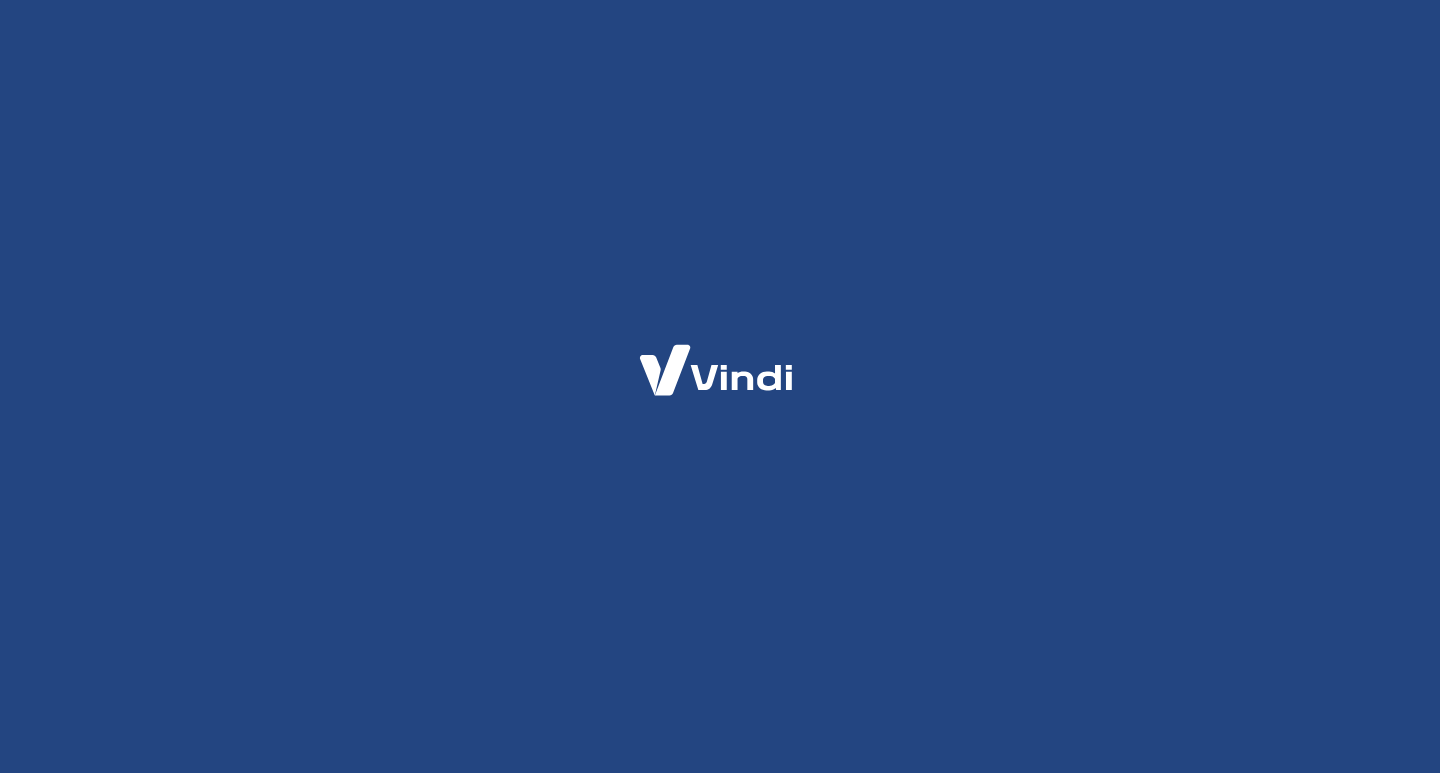 scroll, scrollTop: 0, scrollLeft: 0, axis: both 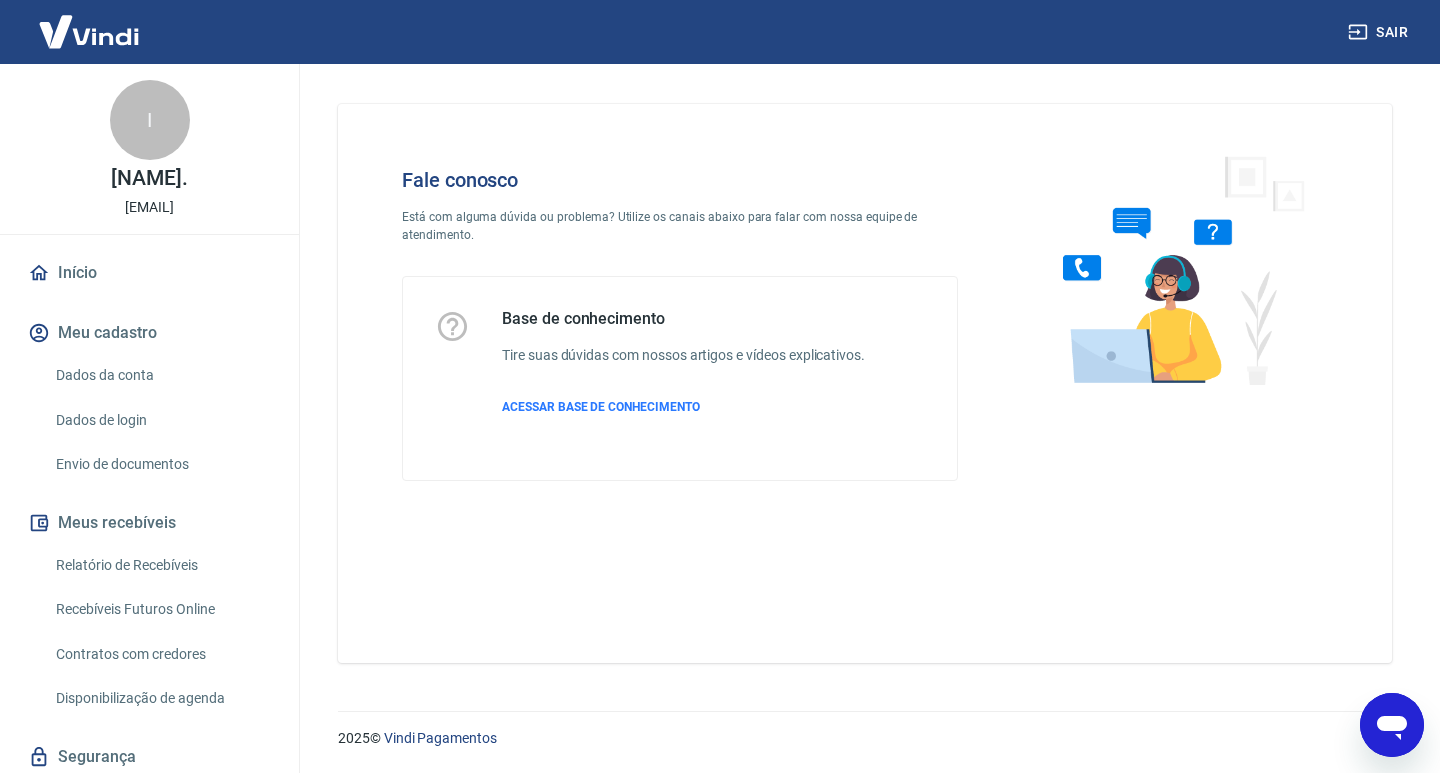 click at bounding box center [1392, 725] 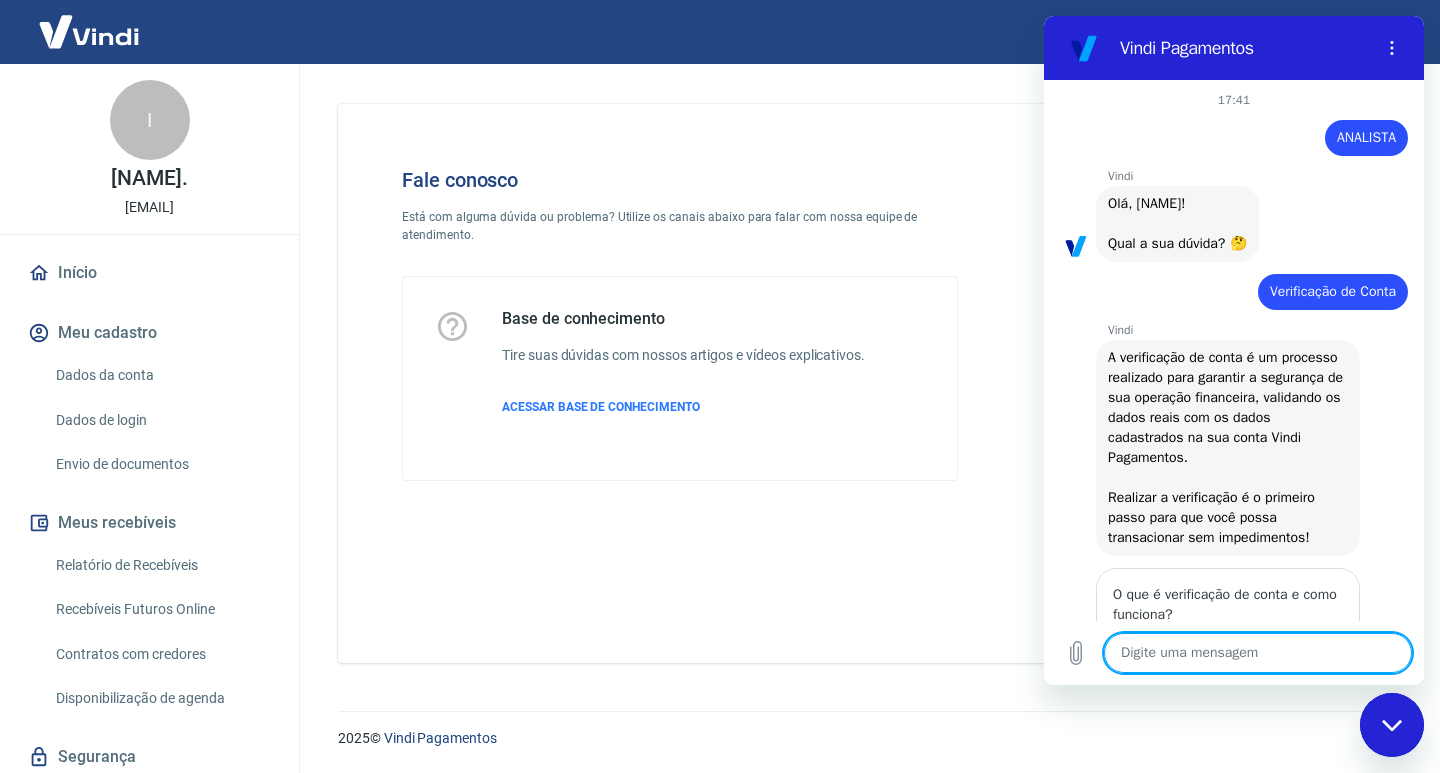 scroll, scrollTop: 0, scrollLeft: 0, axis: both 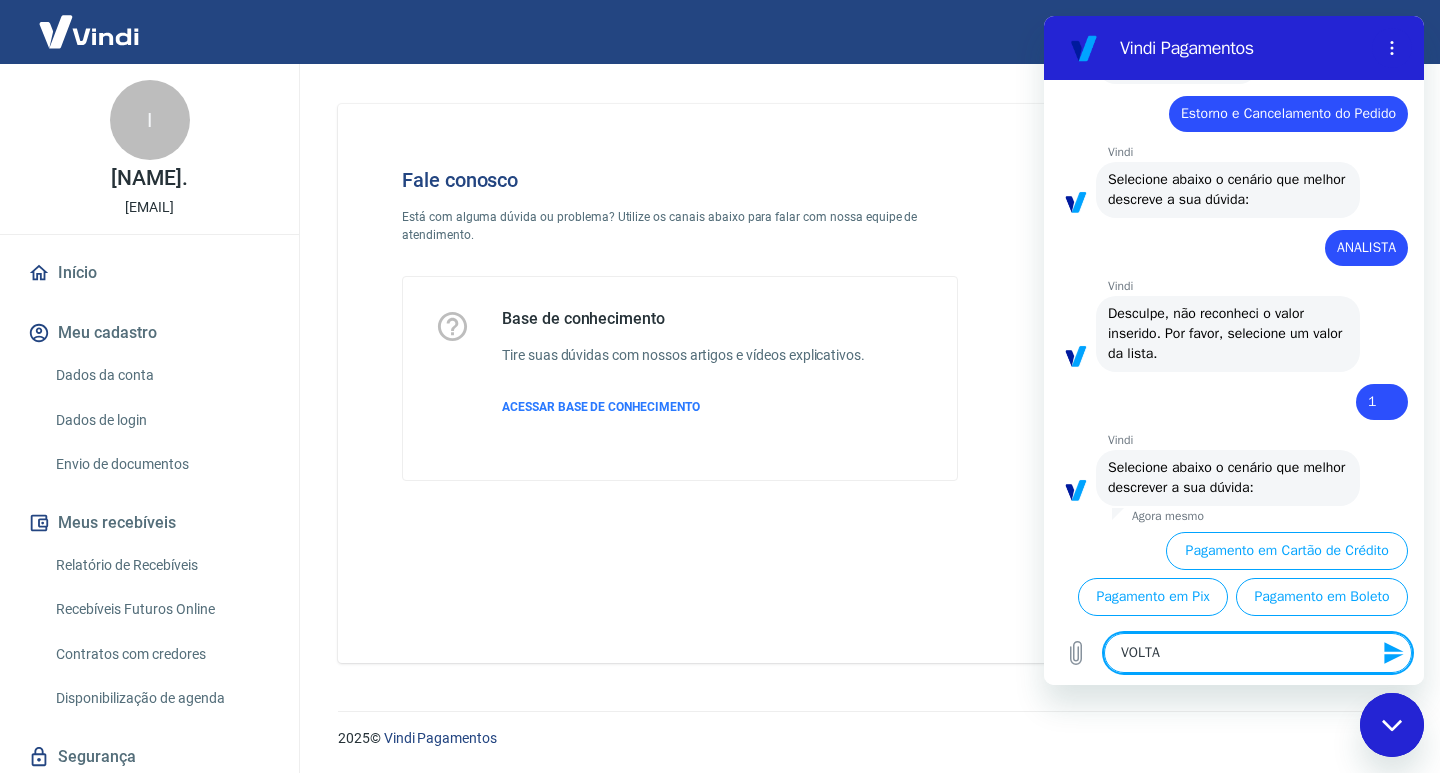 type on "VOLTAR" 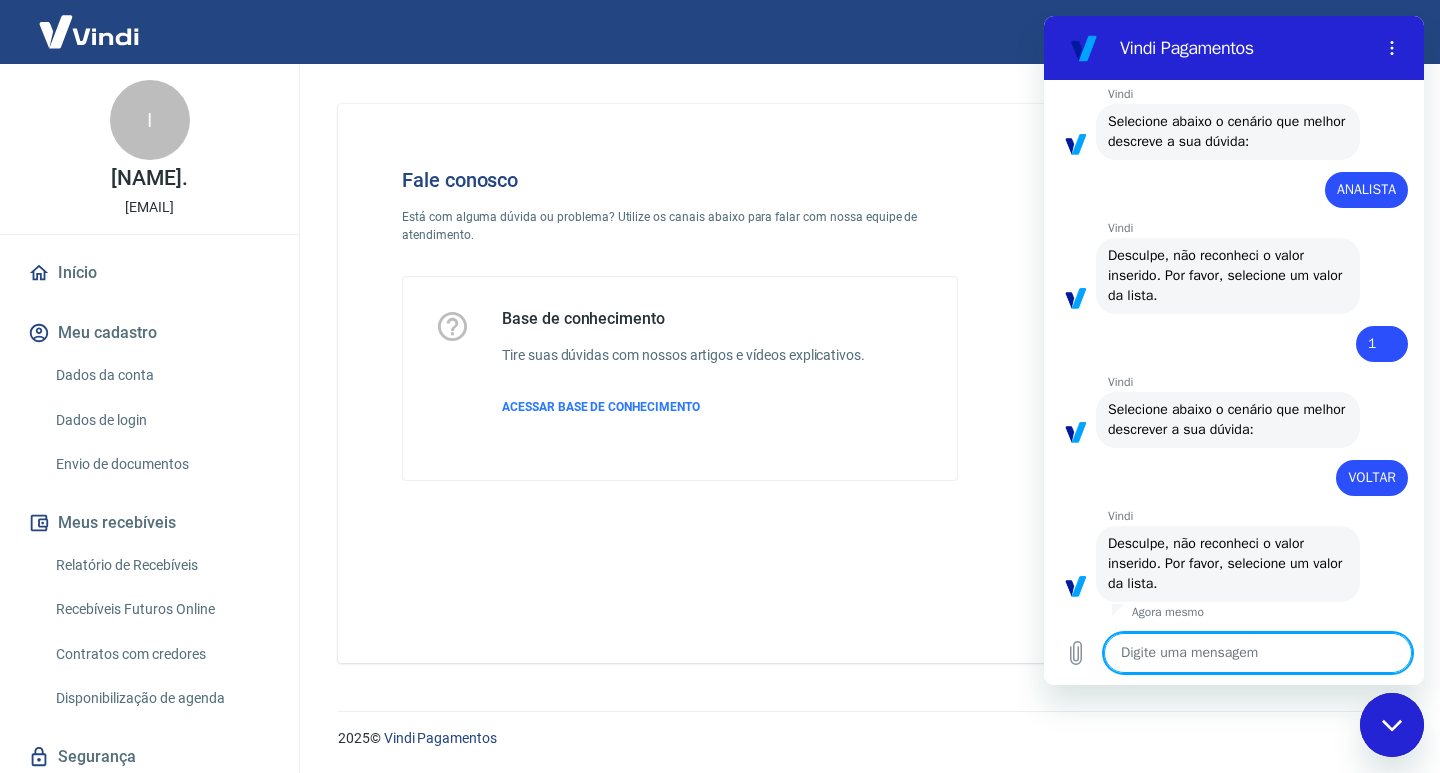 scroll, scrollTop: 1866, scrollLeft: 0, axis: vertical 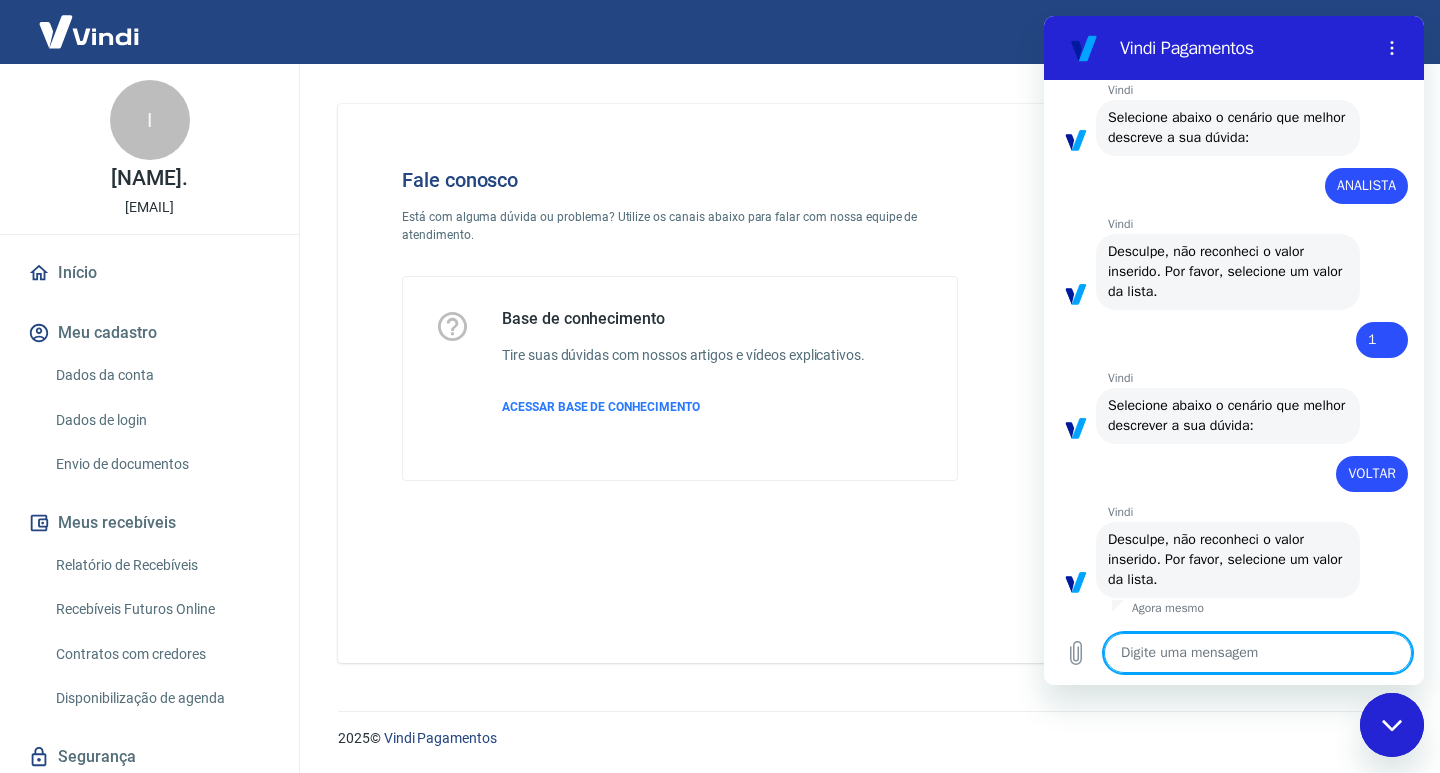 click at bounding box center [1258, 653] 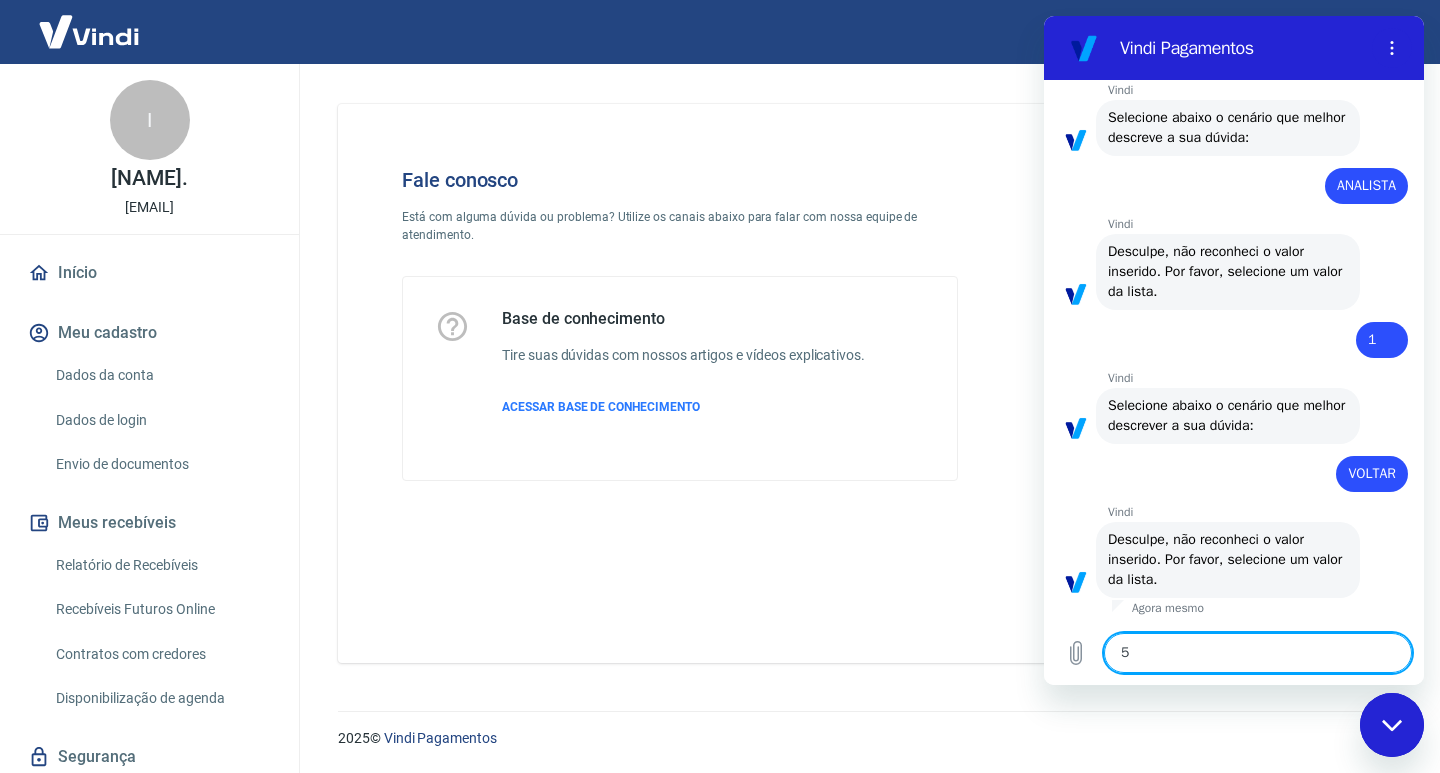 type on "52" 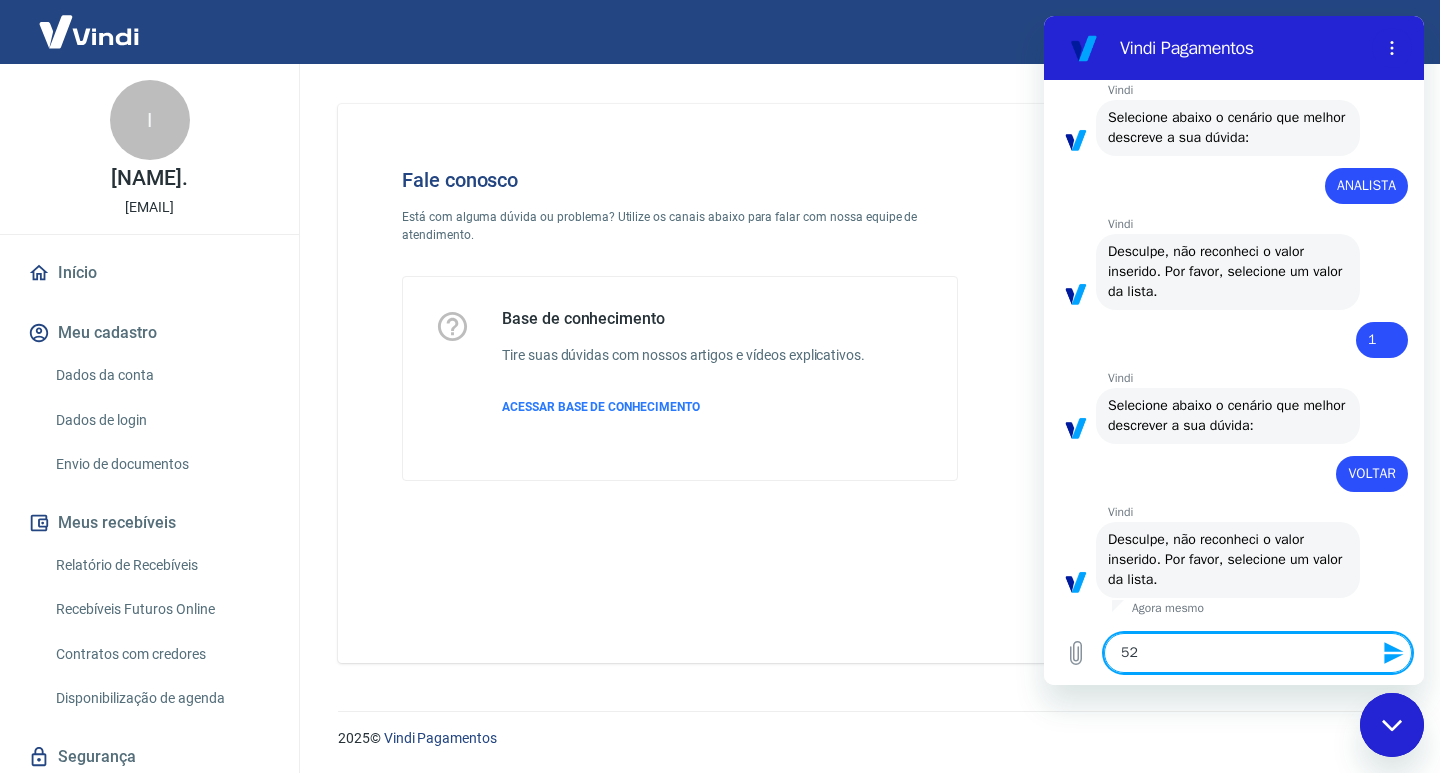 type 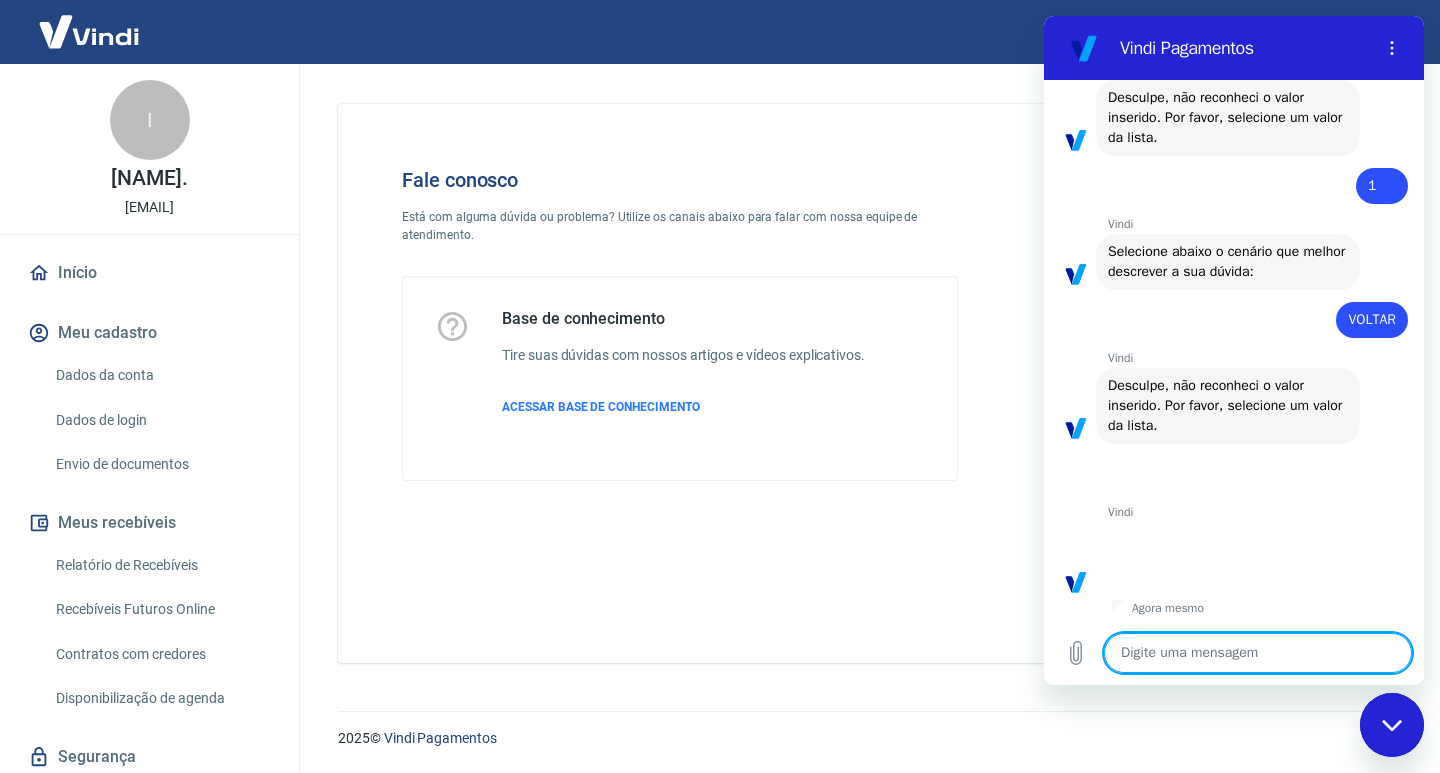 scroll, scrollTop: 2020, scrollLeft: 0, axis: vertical 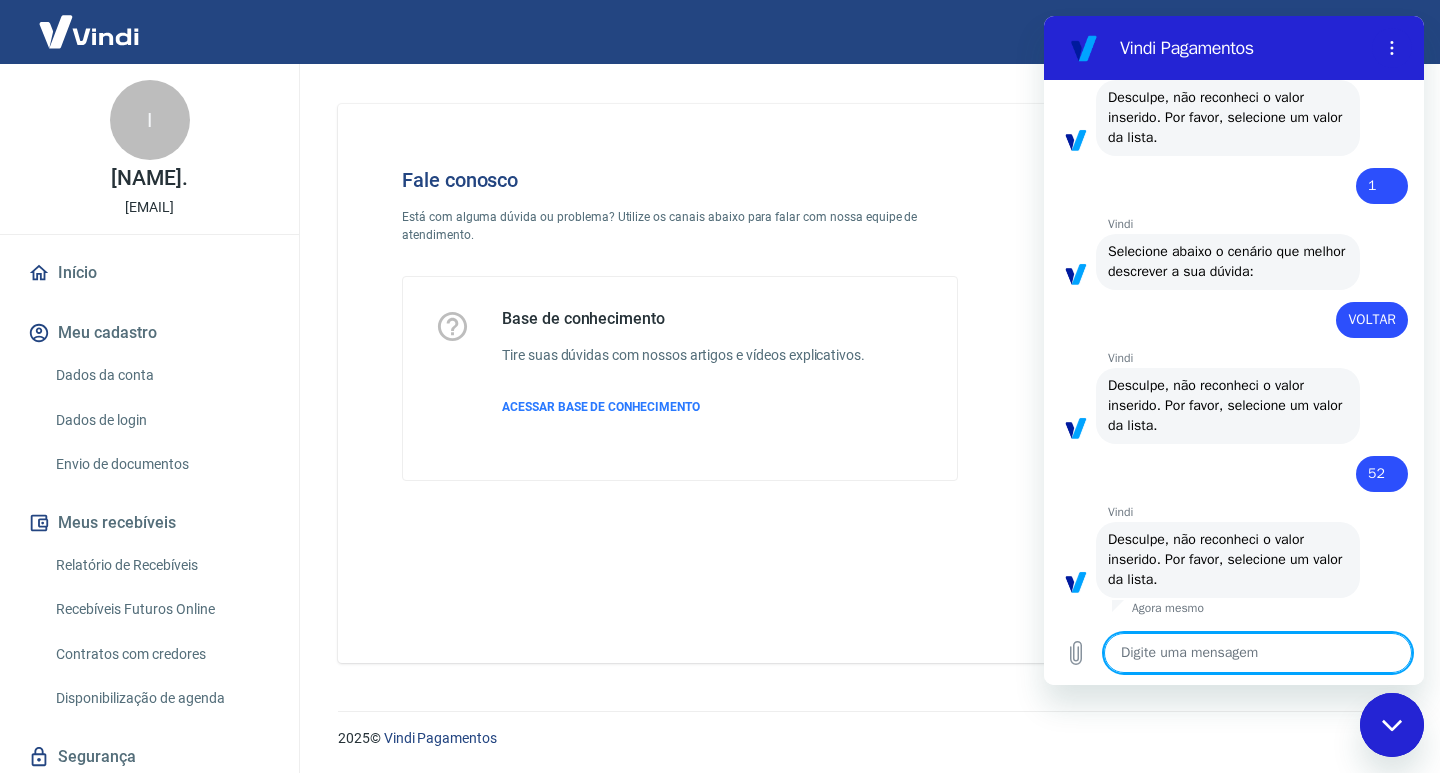 click on "Fale conosco Está com alguma dúvida ou problema? Utilize os canais abaixo para falar com nossa equipe de atendimento. Base de conhecimento Tire suas dúvidas com nossos artigos e vídeos explicativos. ACESSAR BASE DE CONHECIMENTO" at bounding box center [865, 383] 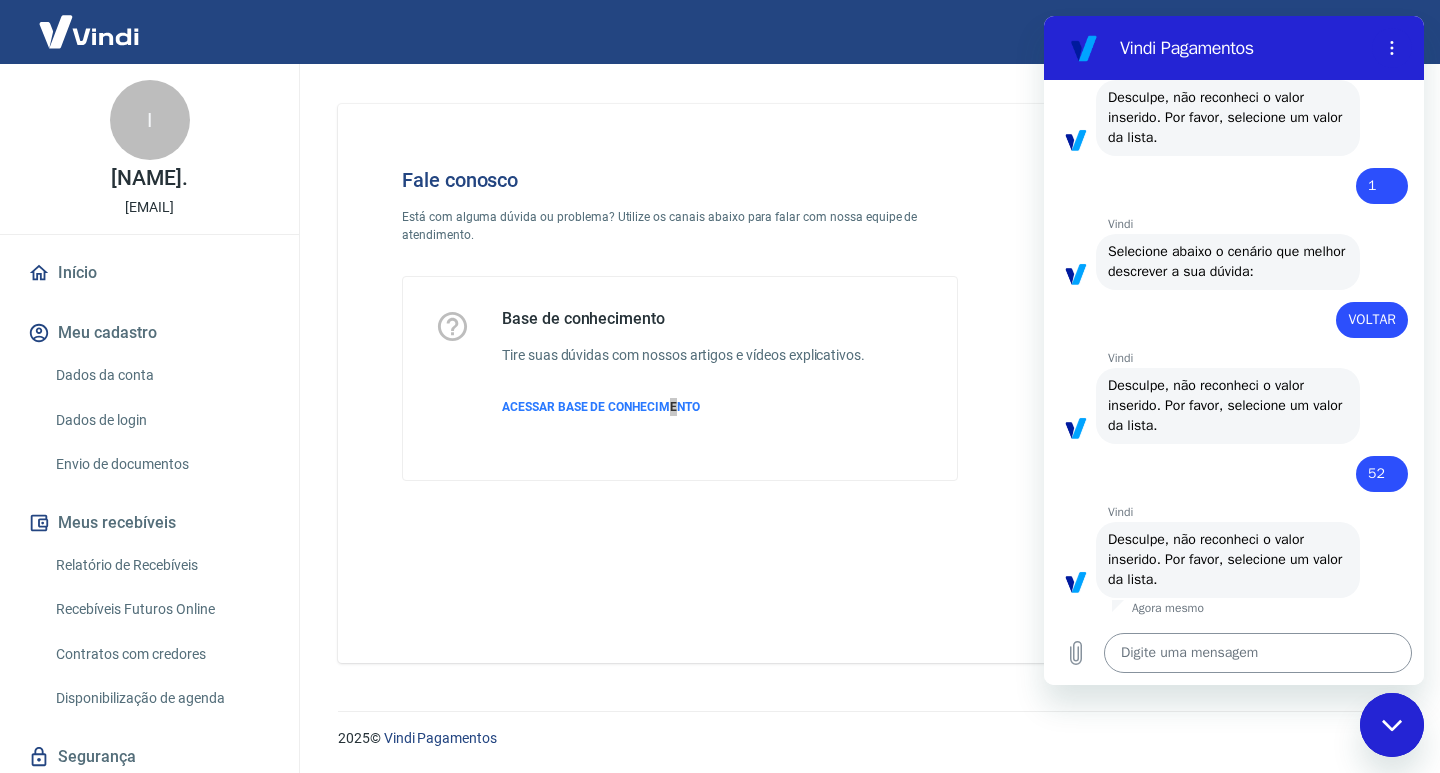 click at bounding box center [1258, 653] 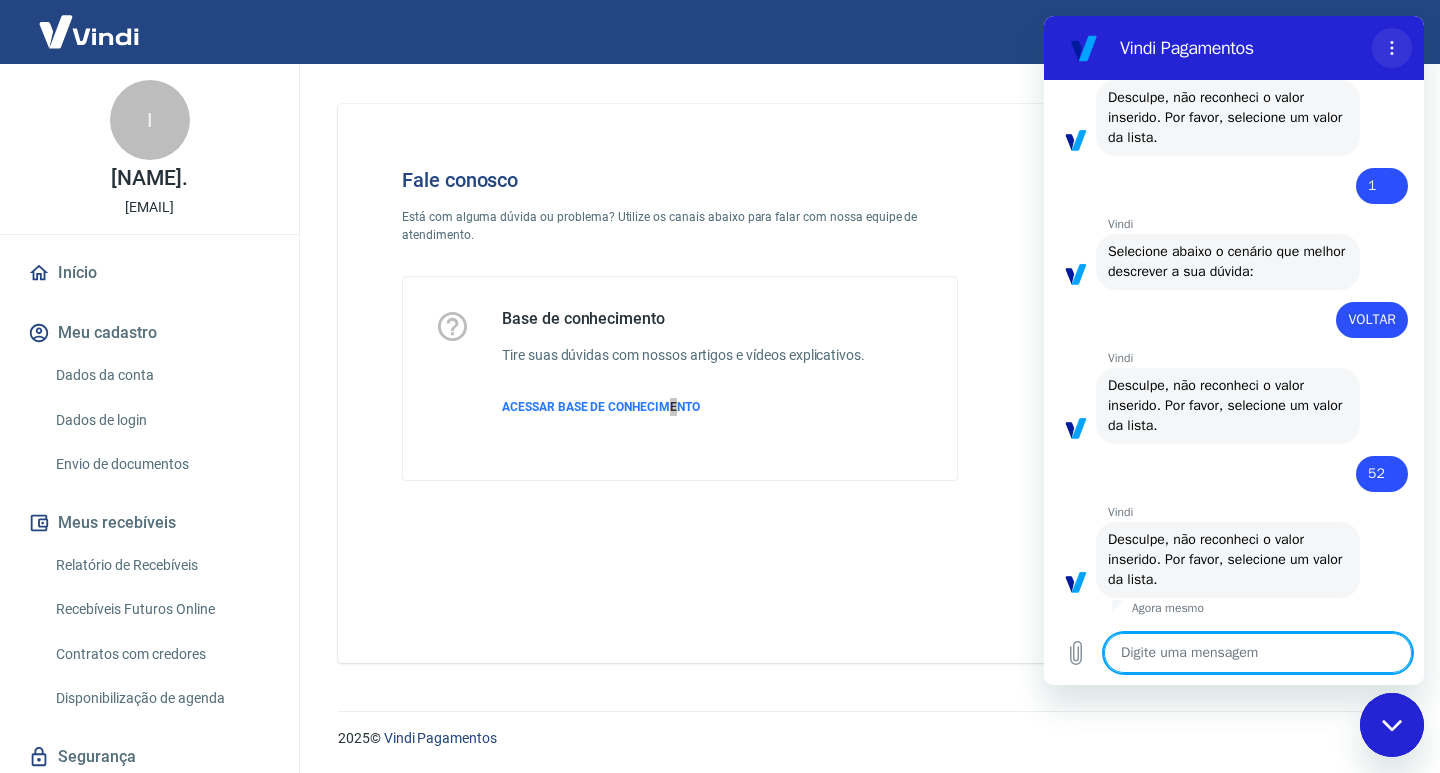 click at bounding box center (1392, 48) 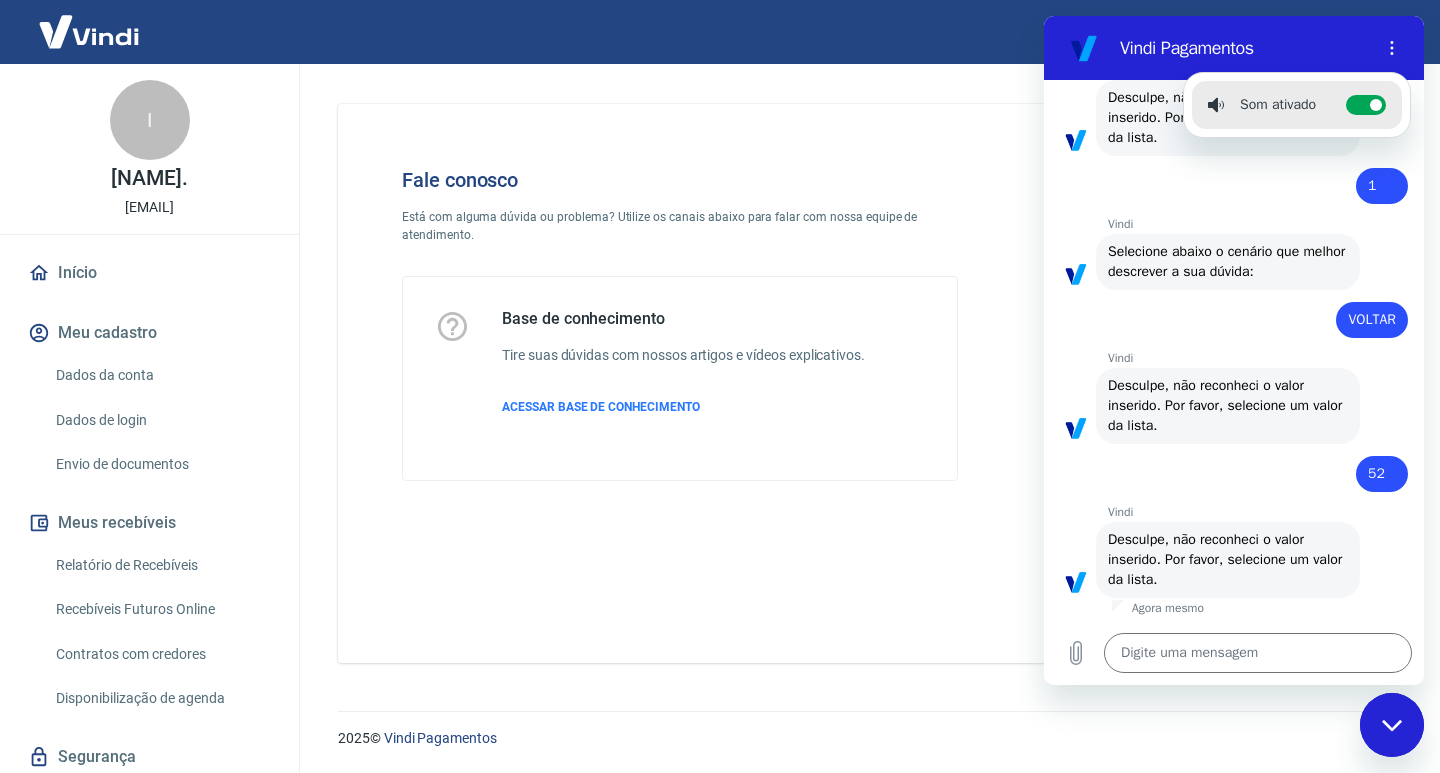 click on "Fale conosco" at bounding box center [680, 180] 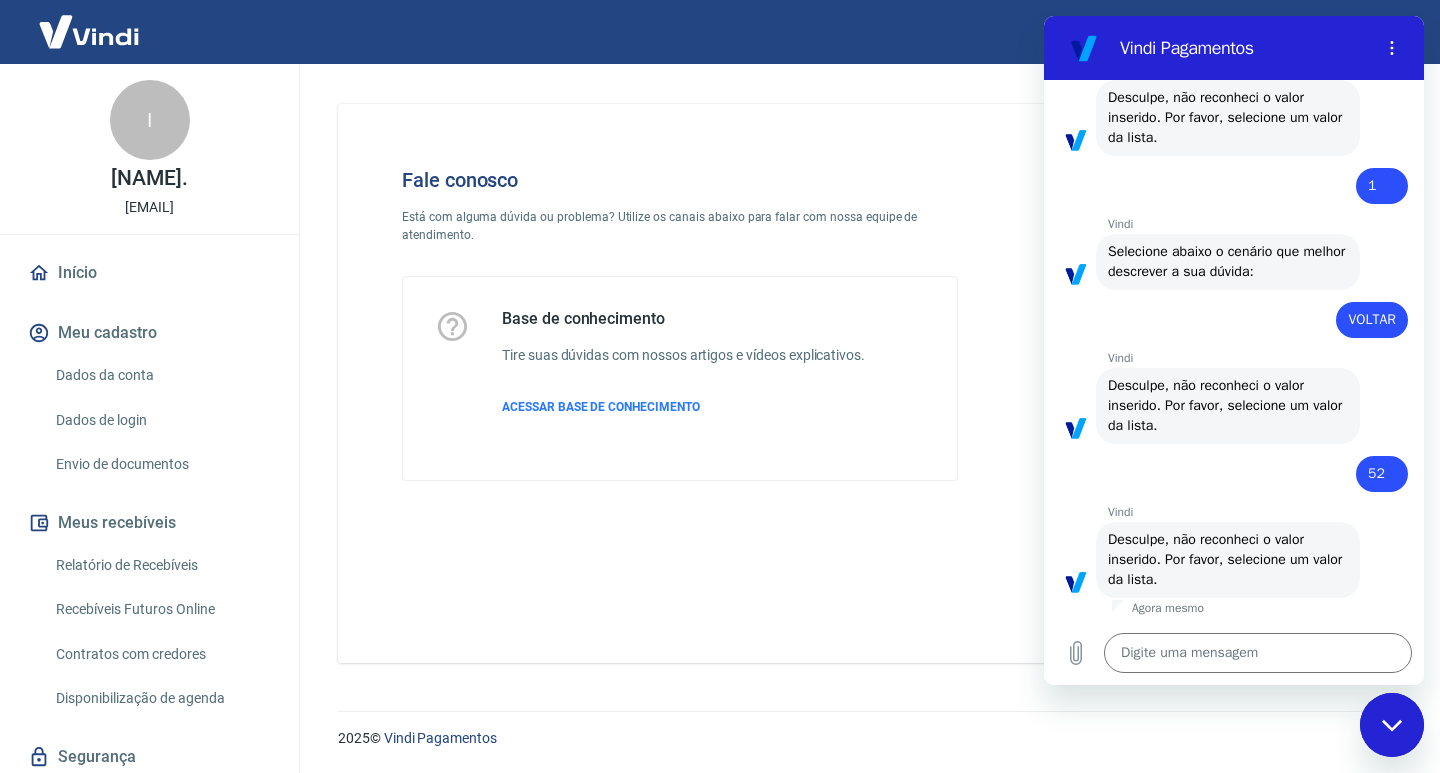 click on "Fale conosco Está com alguma dúvida ou problema? Utilize os canais abaixo para falar com nossa equipe de atendimento. Base de conhecimento Tire suas dúvidas com nossos artigos e vídeos explicativos. ACESSAR BASE DE CONHECIMENTO" at bounding box center [680, 324] 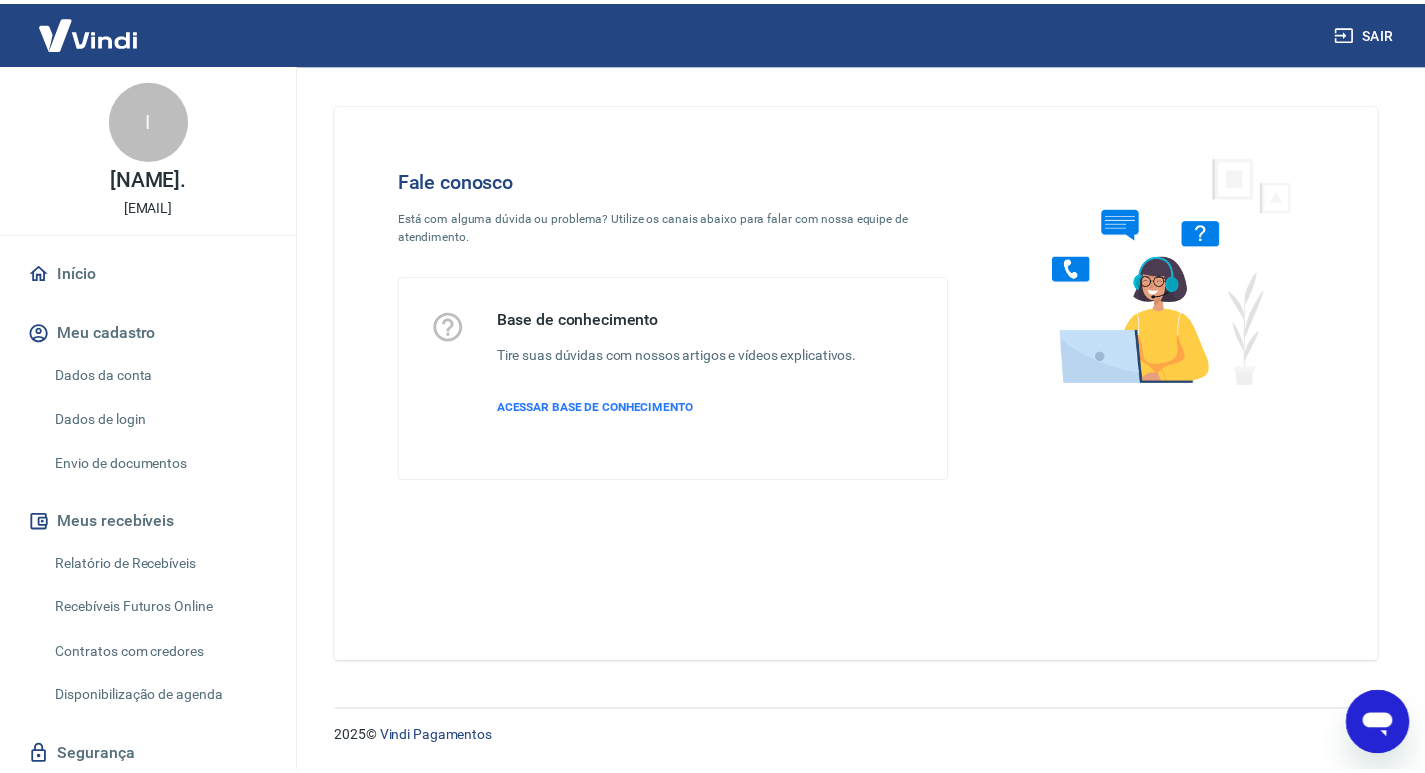 scroll, scrollTop: 200, scrollLeft: 0, axis: vertical 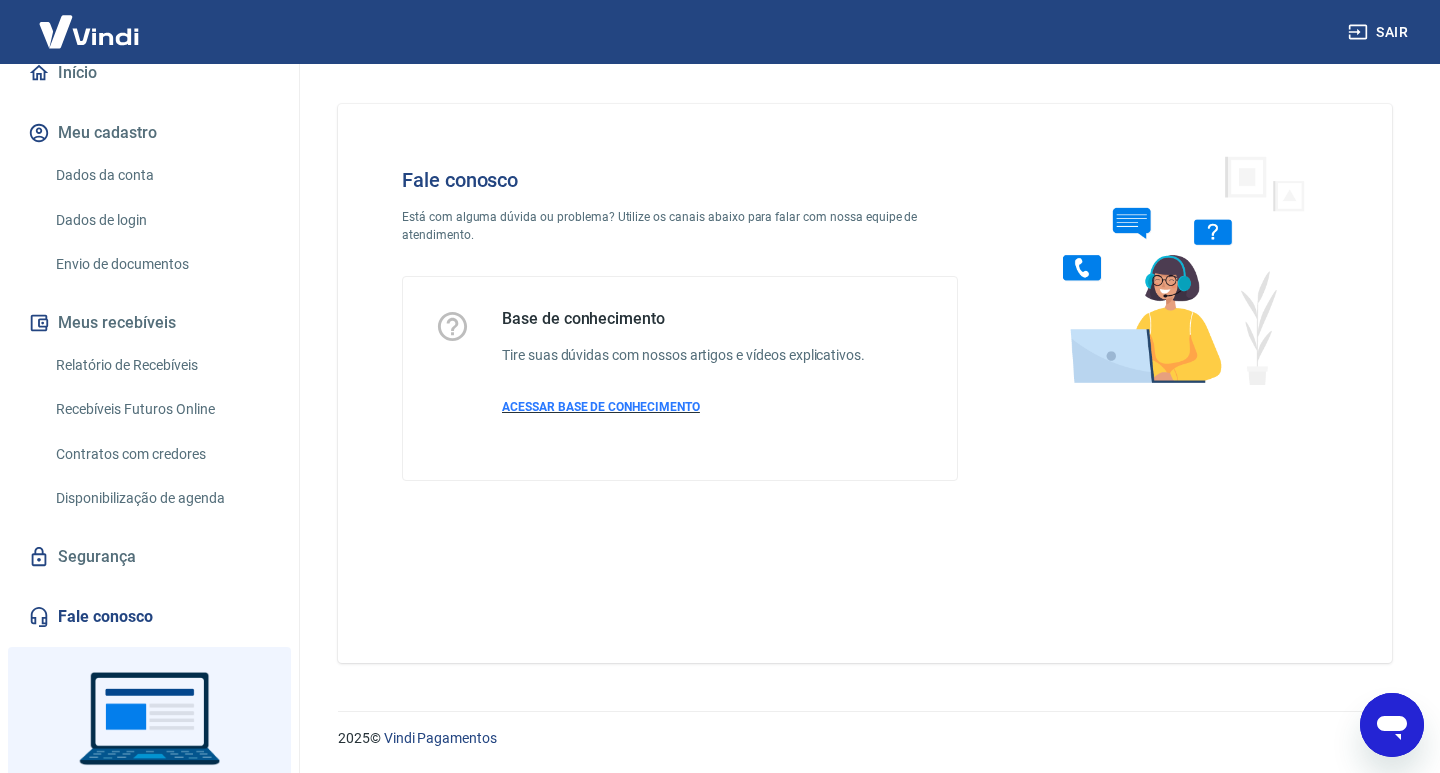 click on "ACESSAR BASE DE CONHECIMENTO" at bounding box center [601, 407] 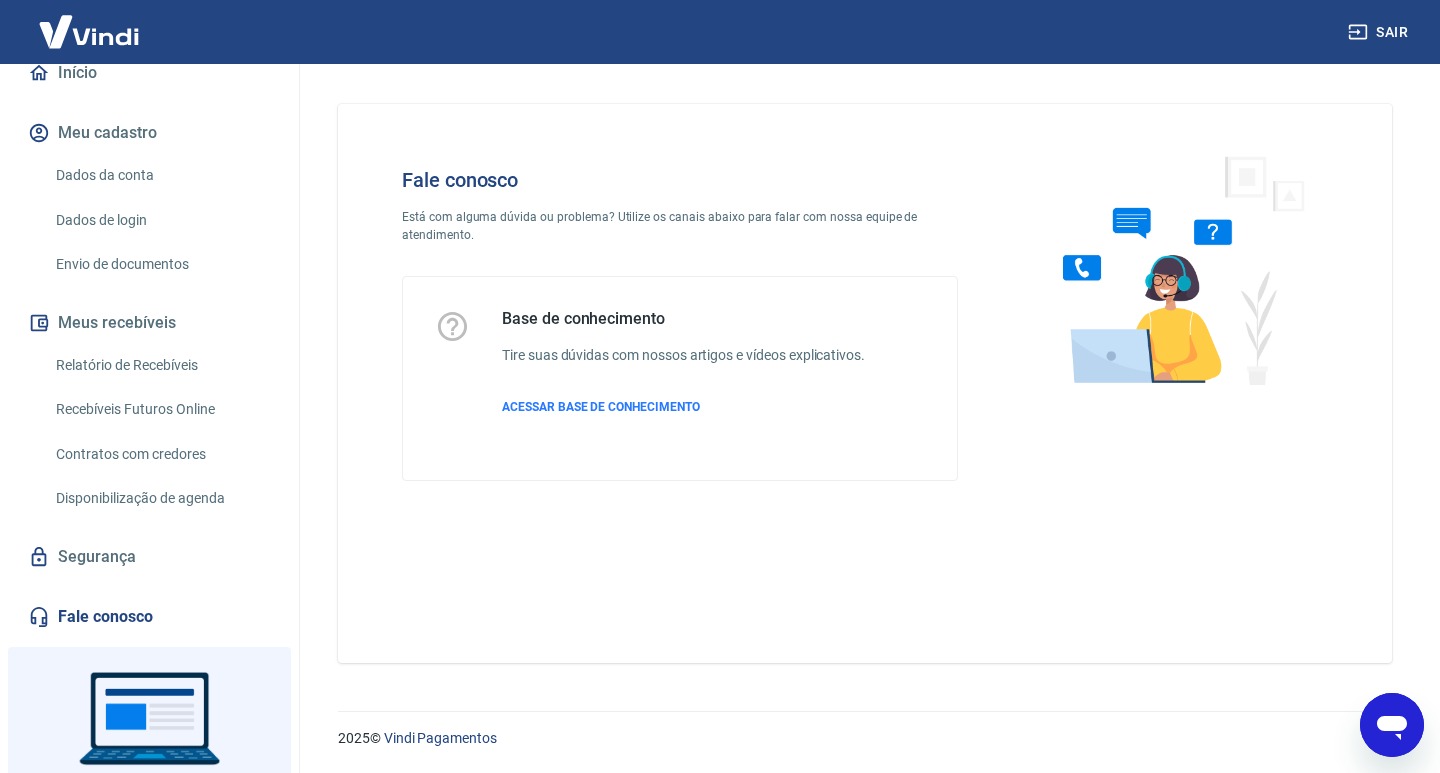click on "Início" at bounding box center [149, 73] 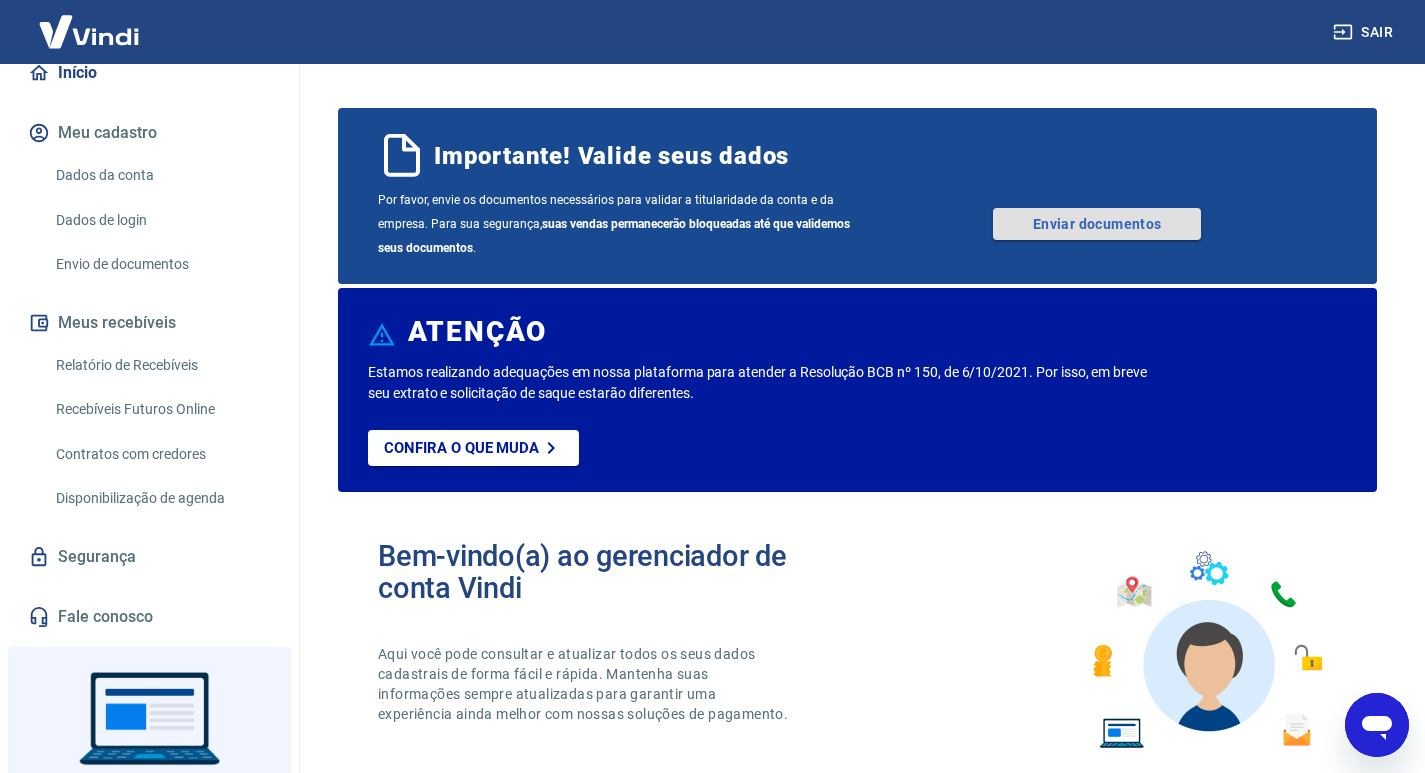 click on "Enviar documentos" at bounding box center (1097, 224) 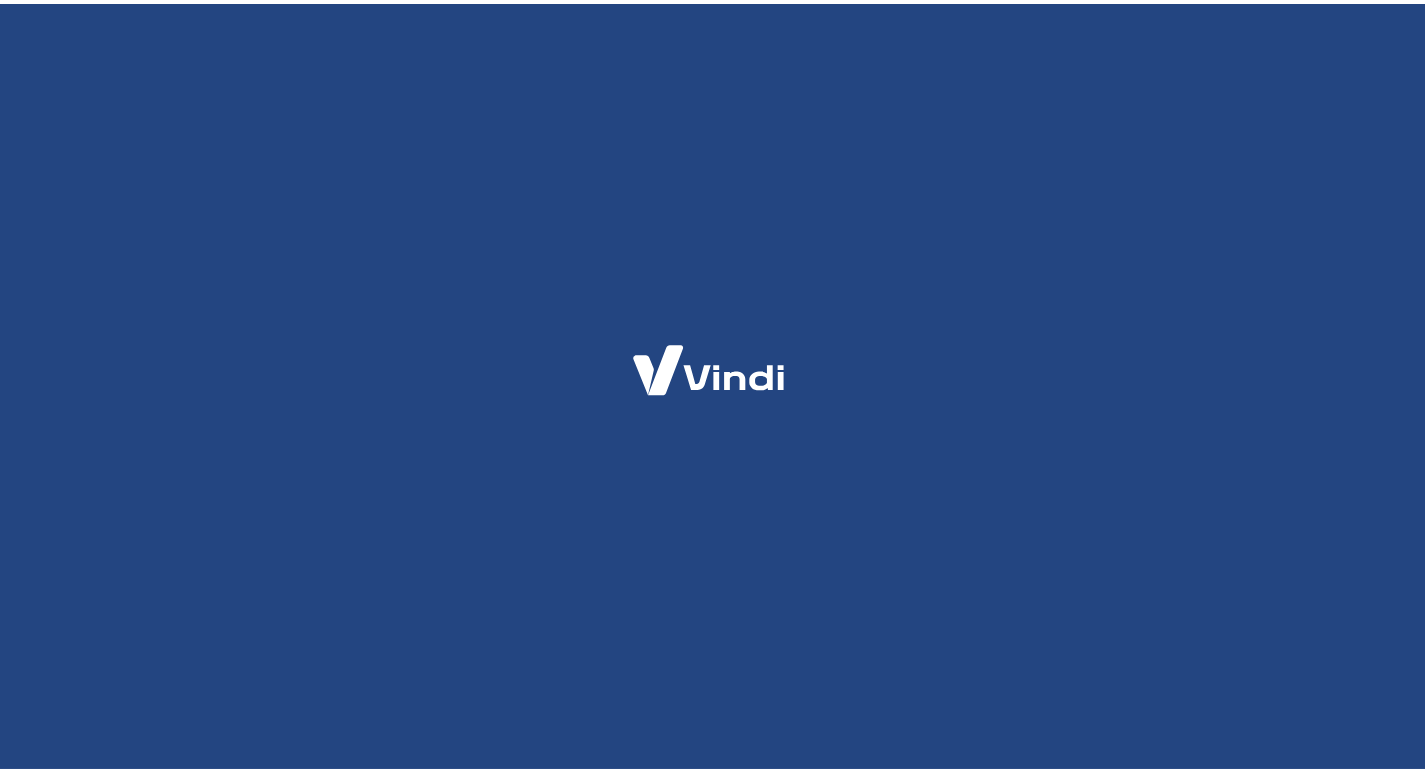 scroll, scrollTop: 0, scrollLeft: 0, axis: both 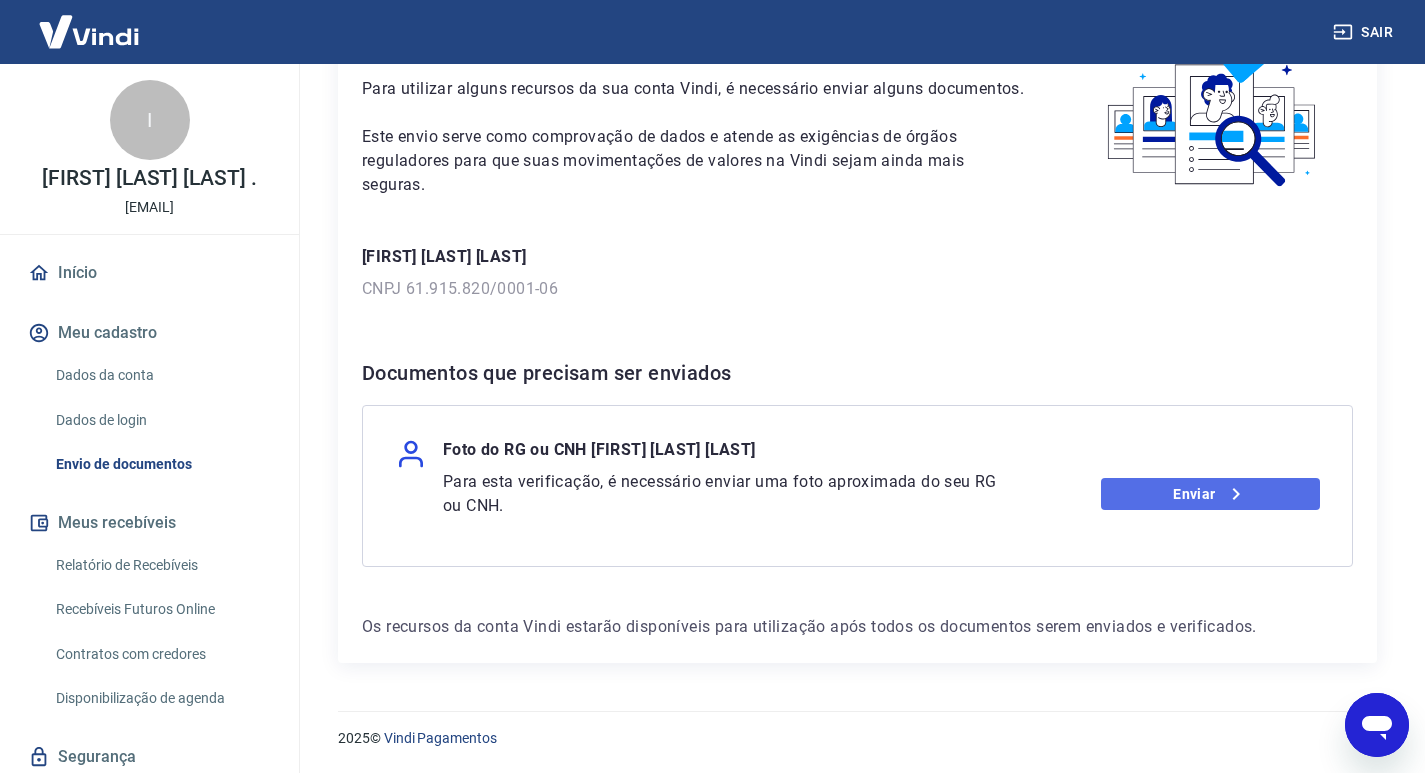 click on "Enviar" at bounding box center (1210, 494) 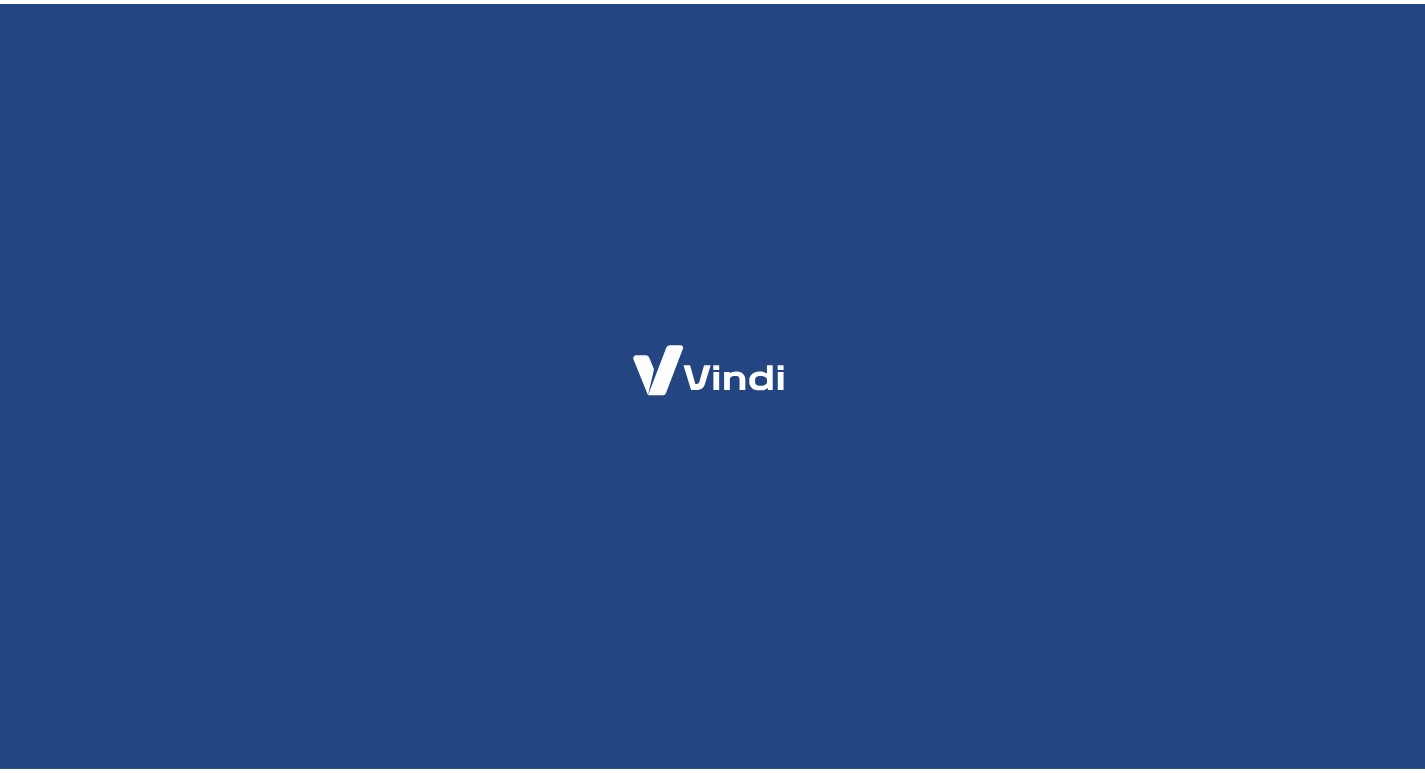 scroll, scrollTop: 0, scrollLeft: 0, axis: both 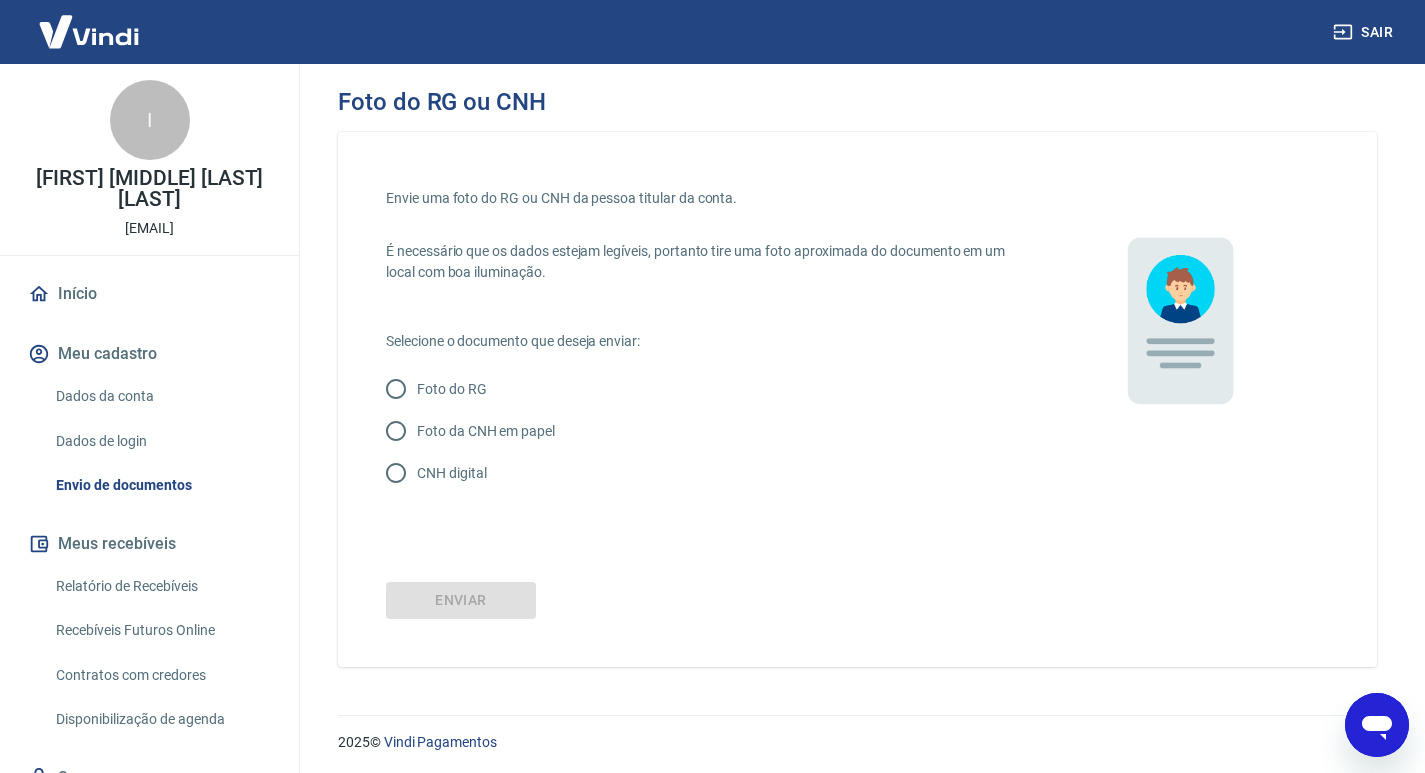 click on "Foto da CNH em papel" at bounding box center [486, 431] 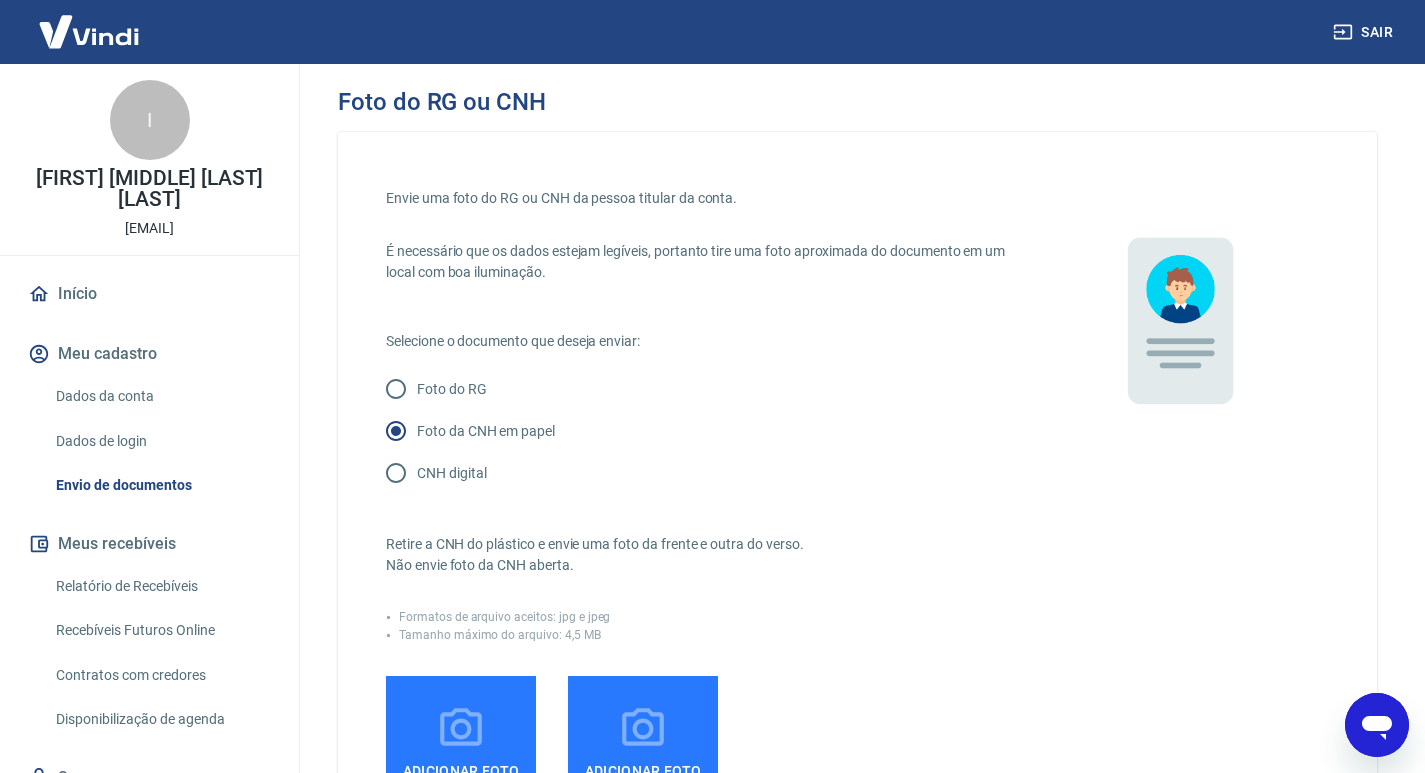 click on "CNH digital" at bounding box center (451, 473) 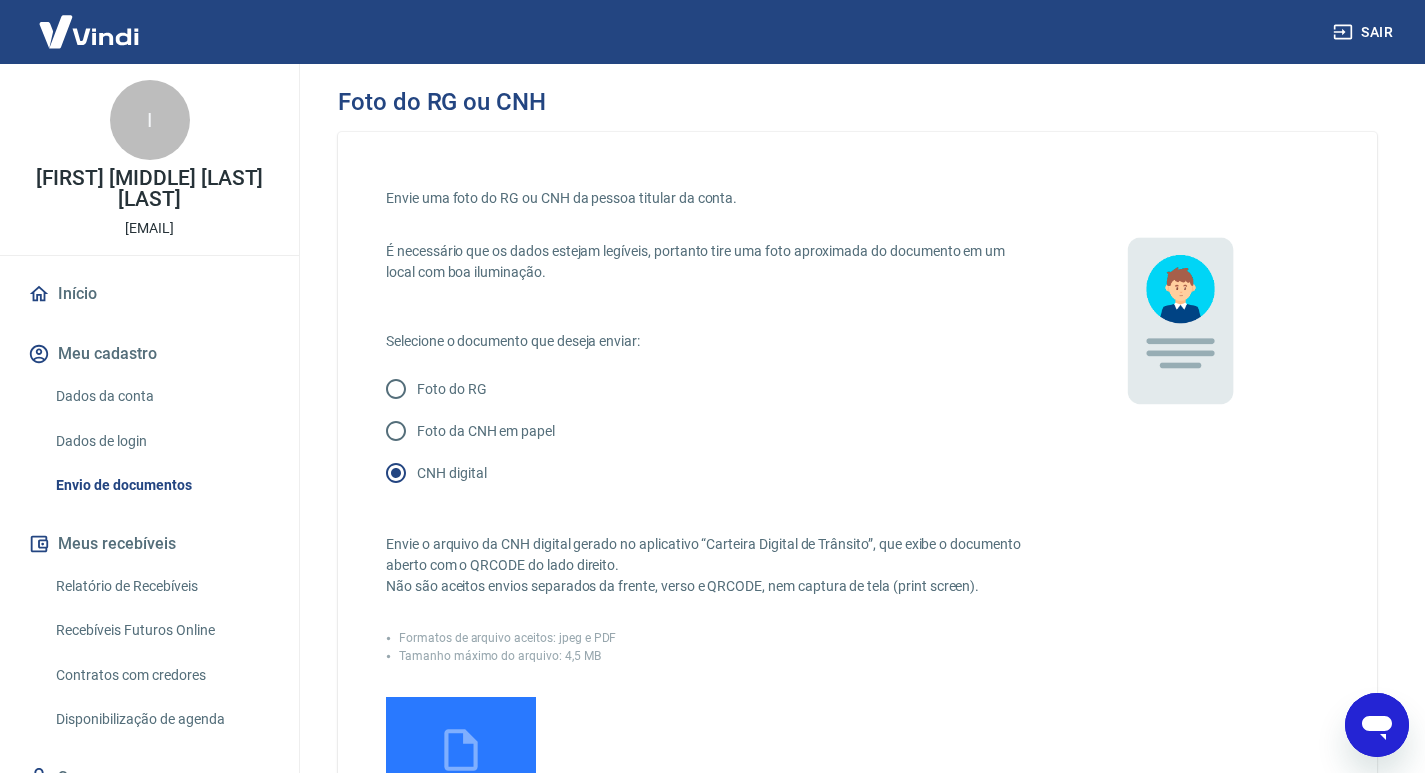 click on "Adicionar   CNH Digital" at bounding box center [461, 772] 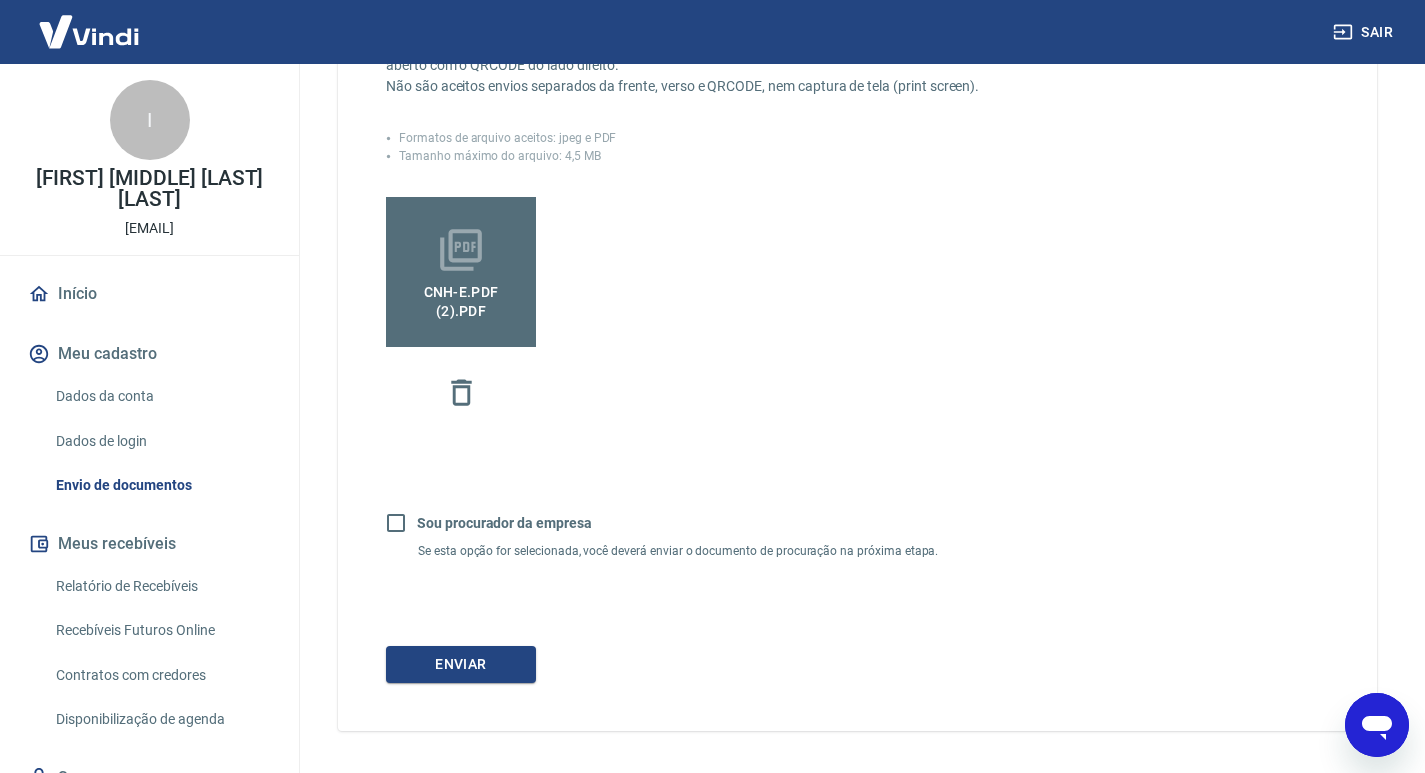 scroll, scrollTop: 568, scrollLeft: 0, axis: vertical 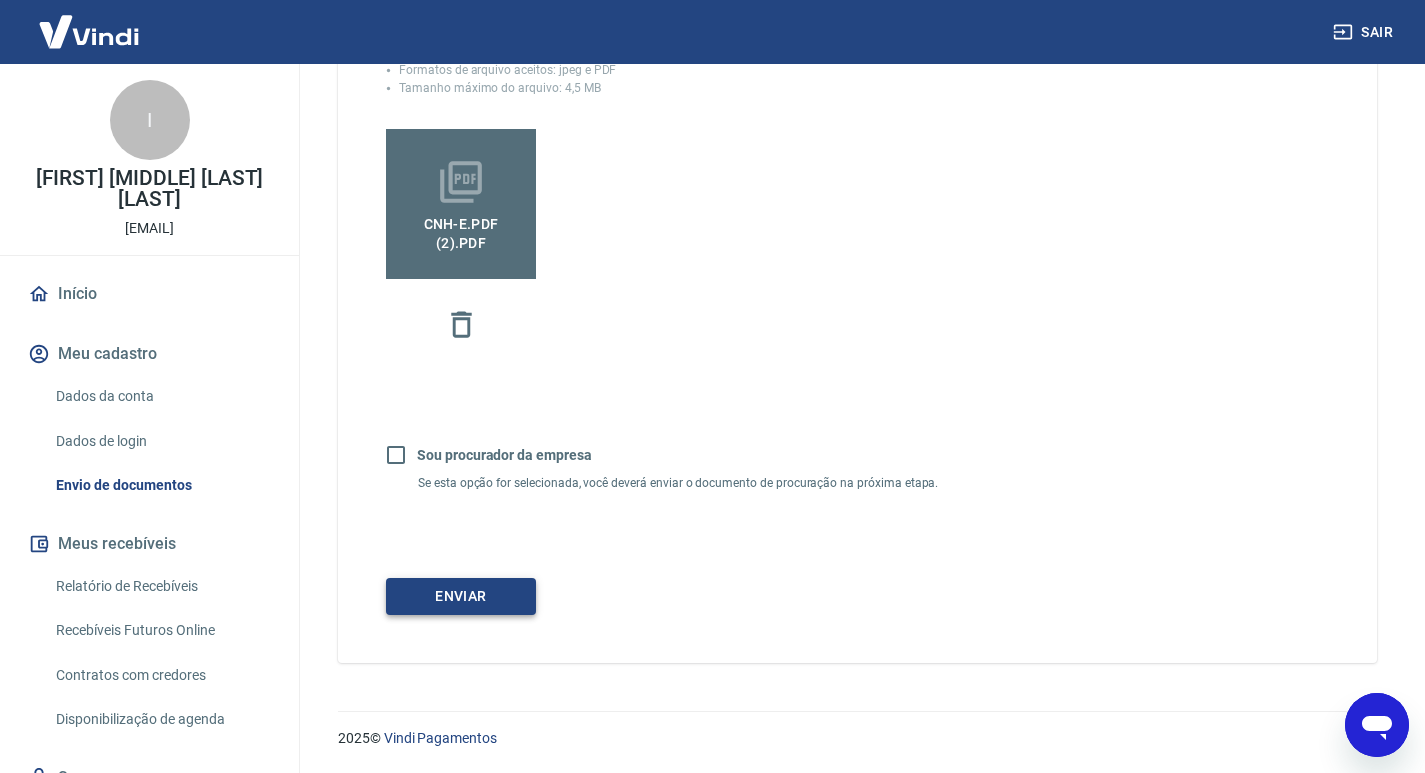 click on "Enviar" at bounding box center (461, 596) 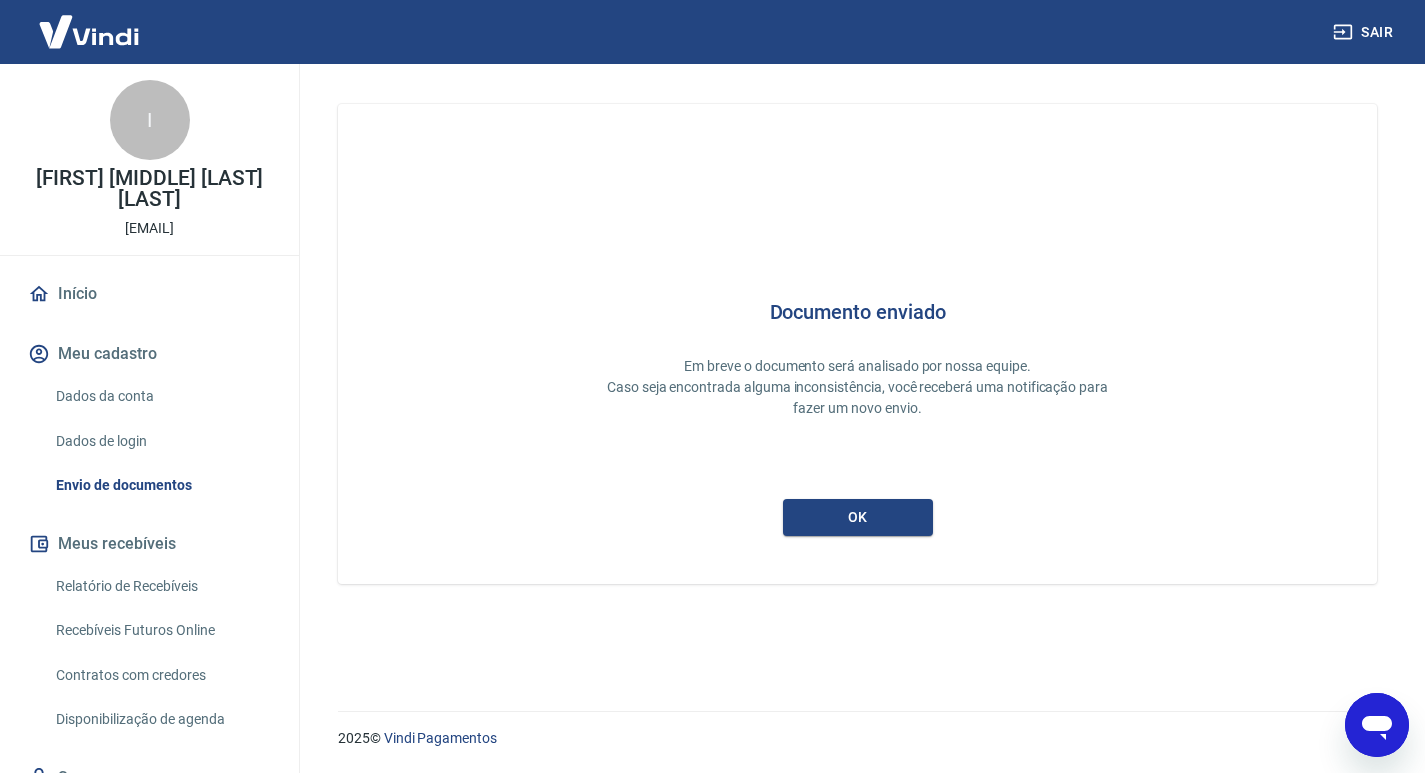 scroll, scrollTop: 0, scrollLeft: 0, axis: both 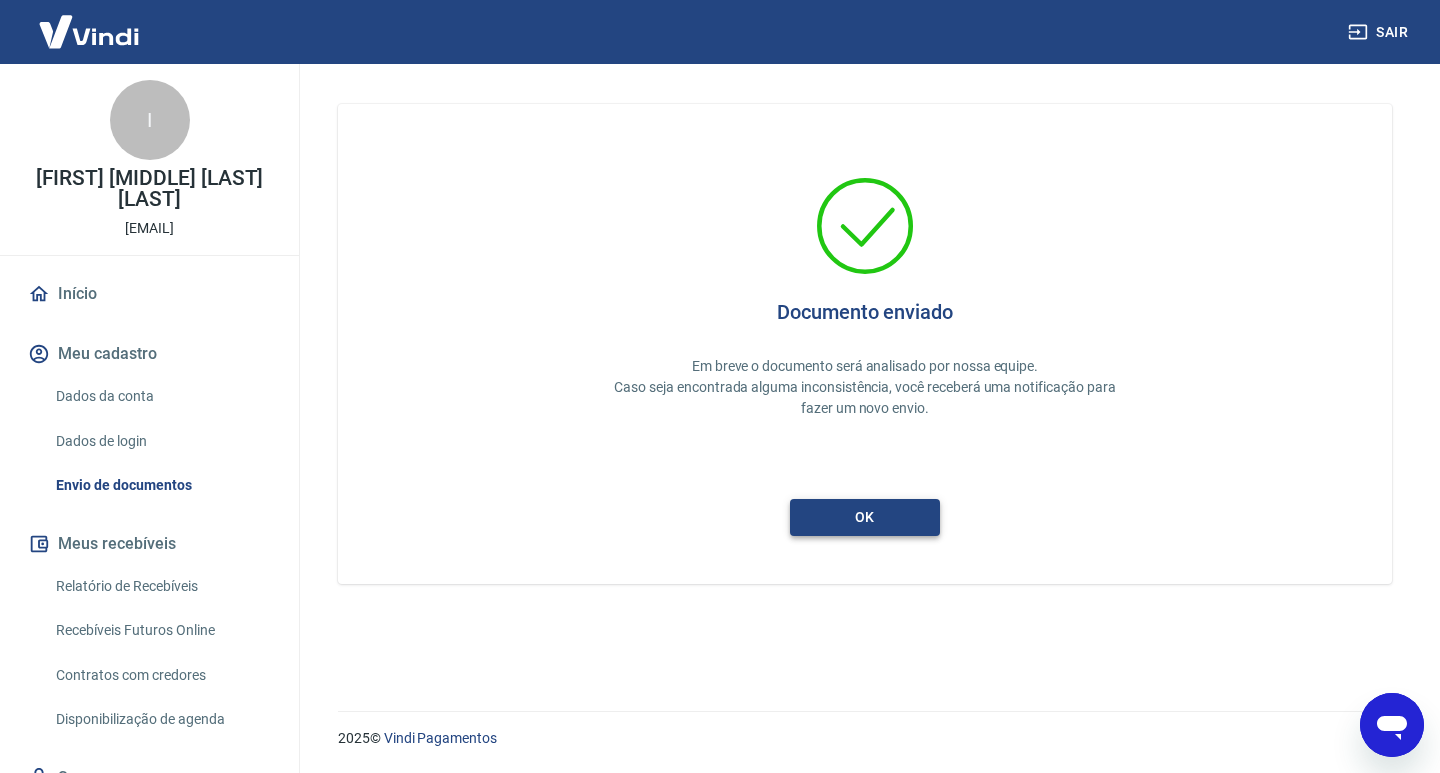 click on "ok" at bounding box center [865, 517] 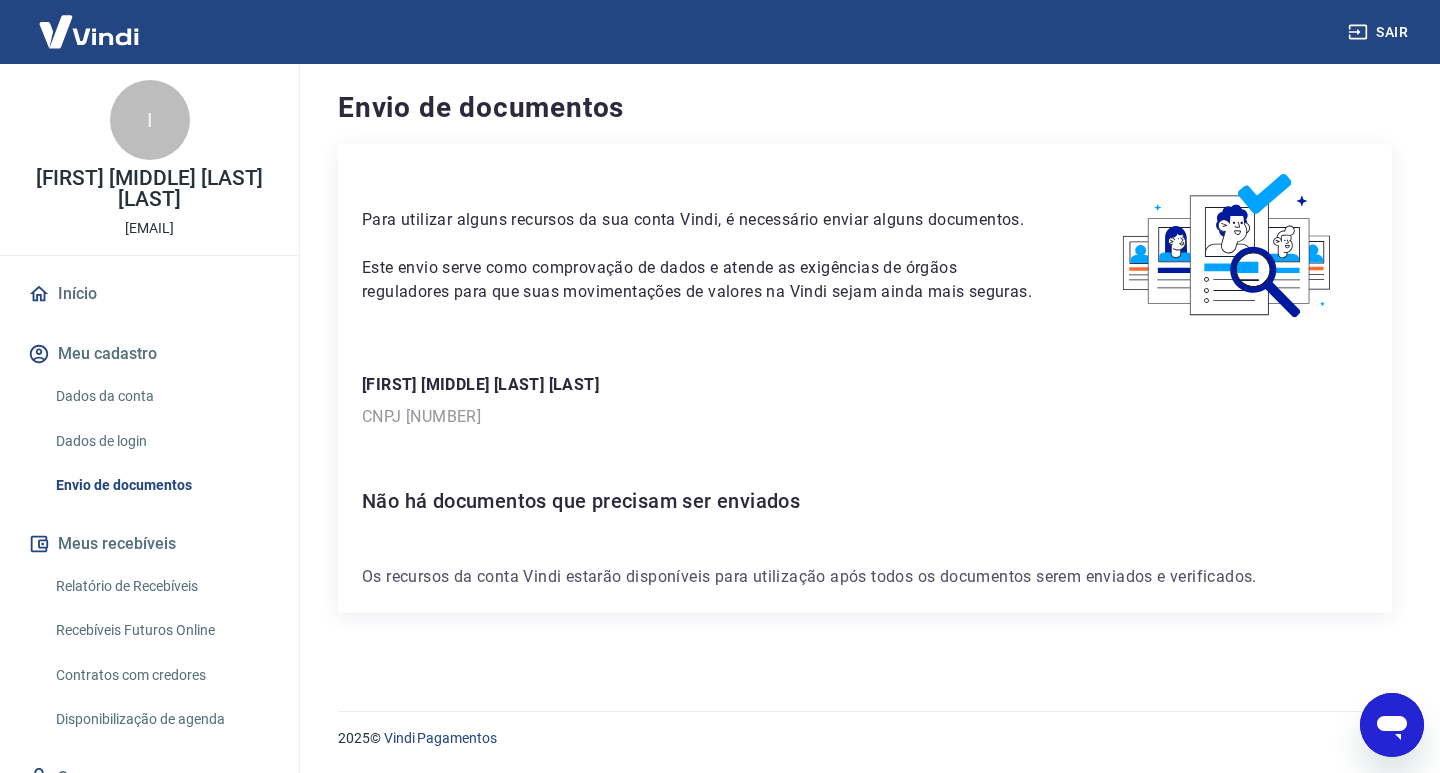 click on "Meu cadastro" at bounding box center [149, 354] 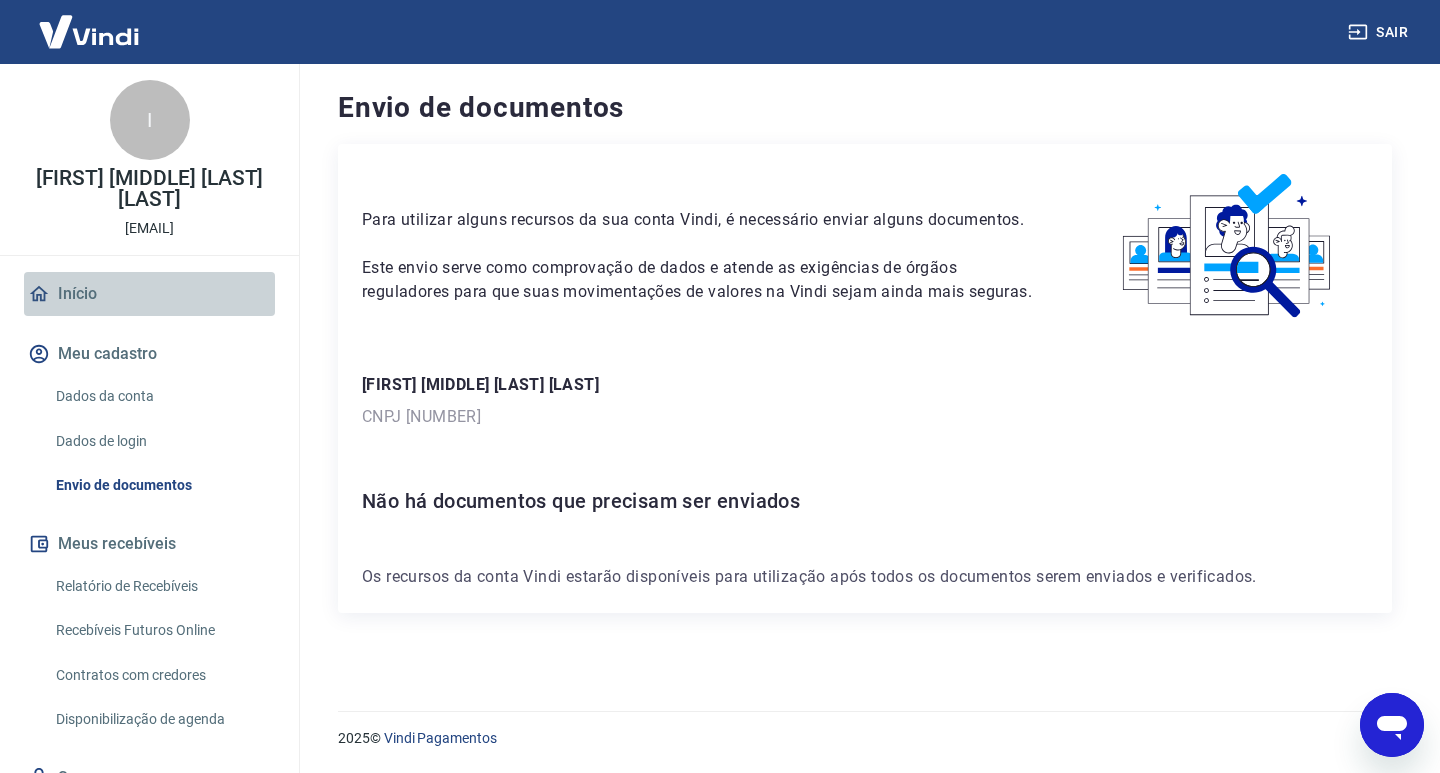 click on "Início" at bounding box center (149, 294) 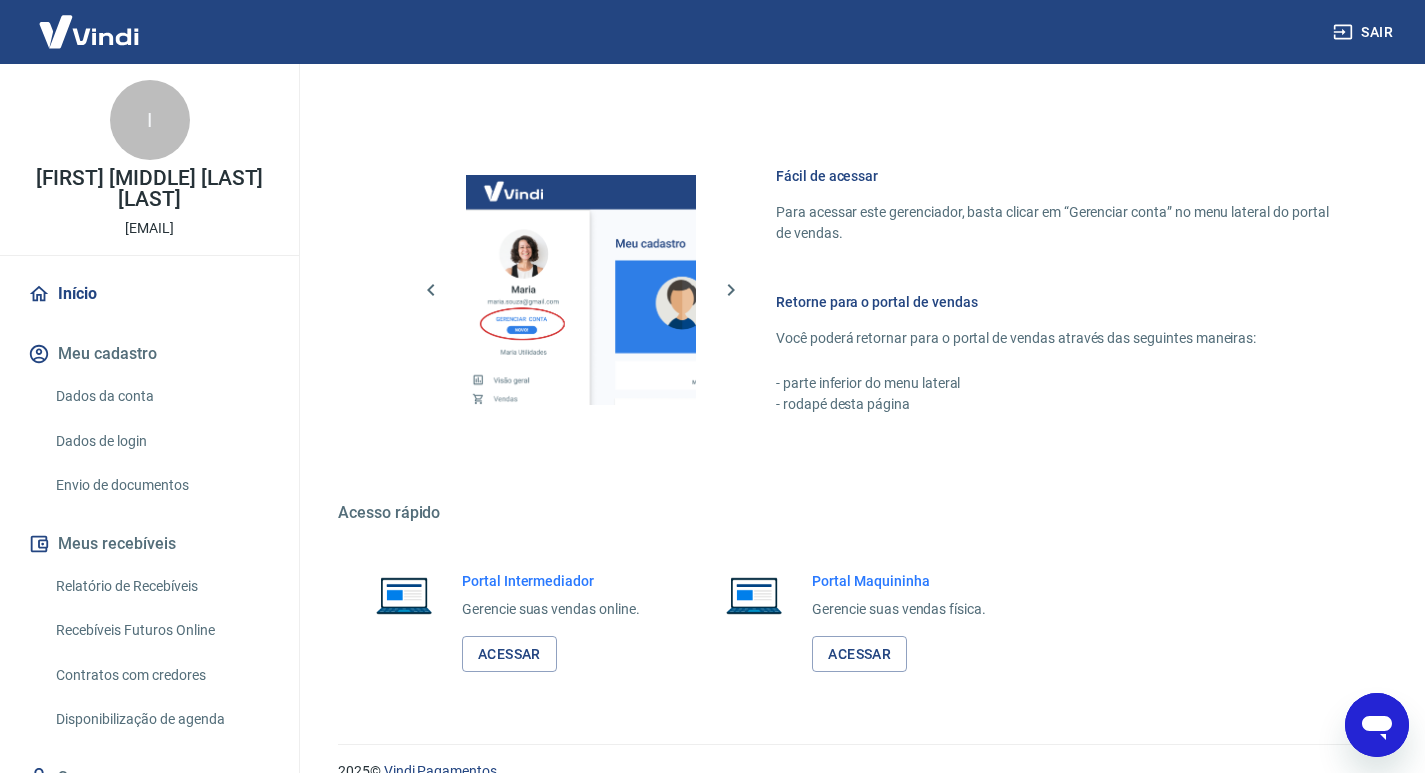 scroll, scrollTop: 1033, scrollLeft: 0, axis: vertical 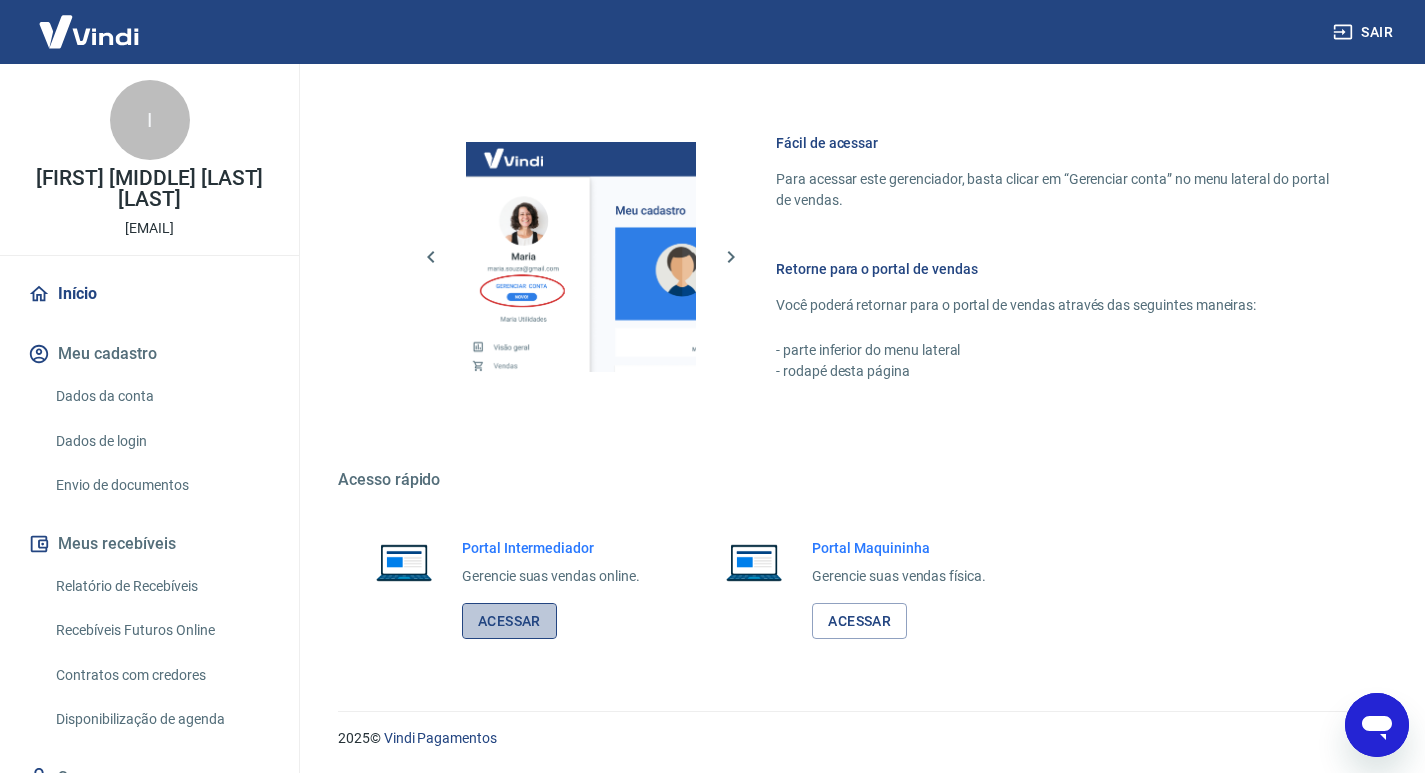 click on "Acessar" at bounding box center (509, 621) 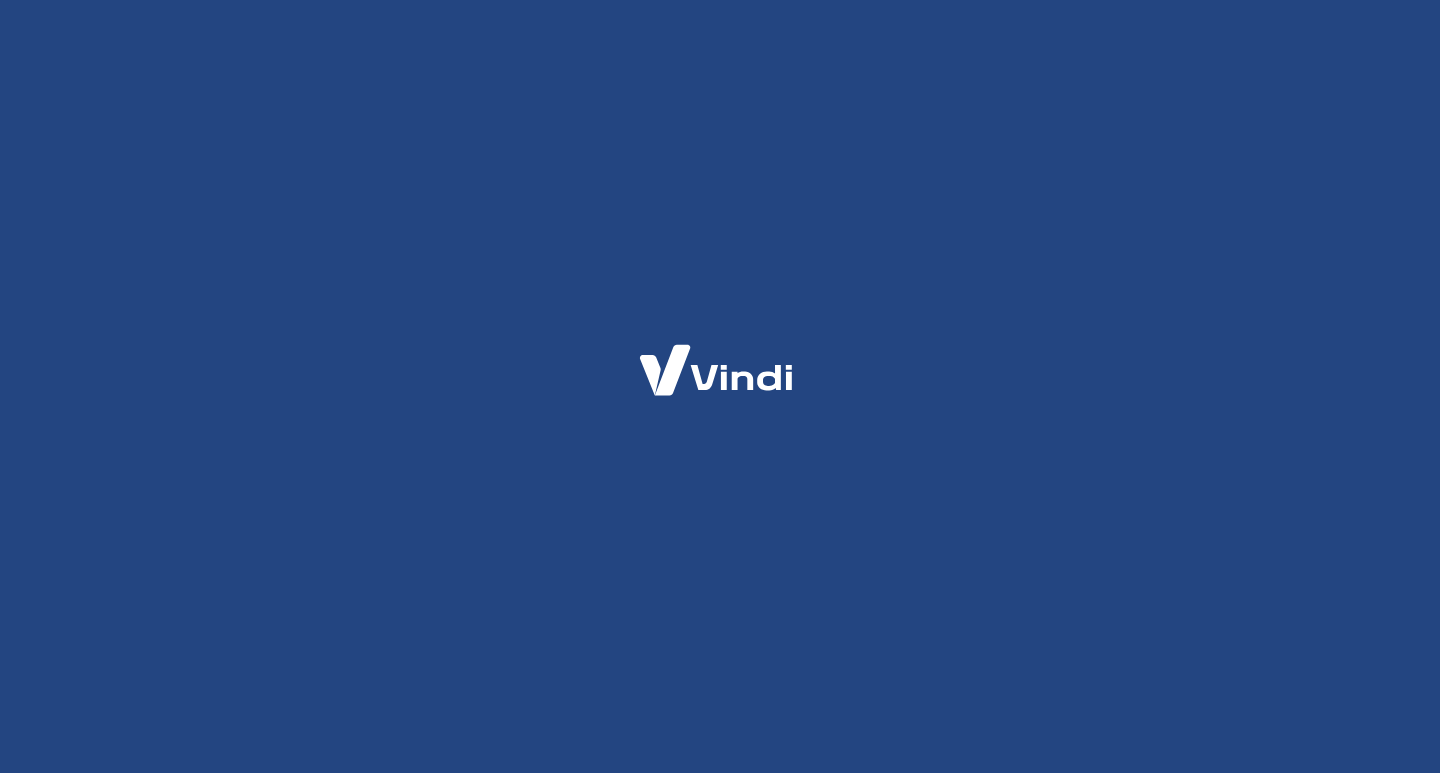 scroll, scrollTop: 0, scrollLeft: 0, axis: both 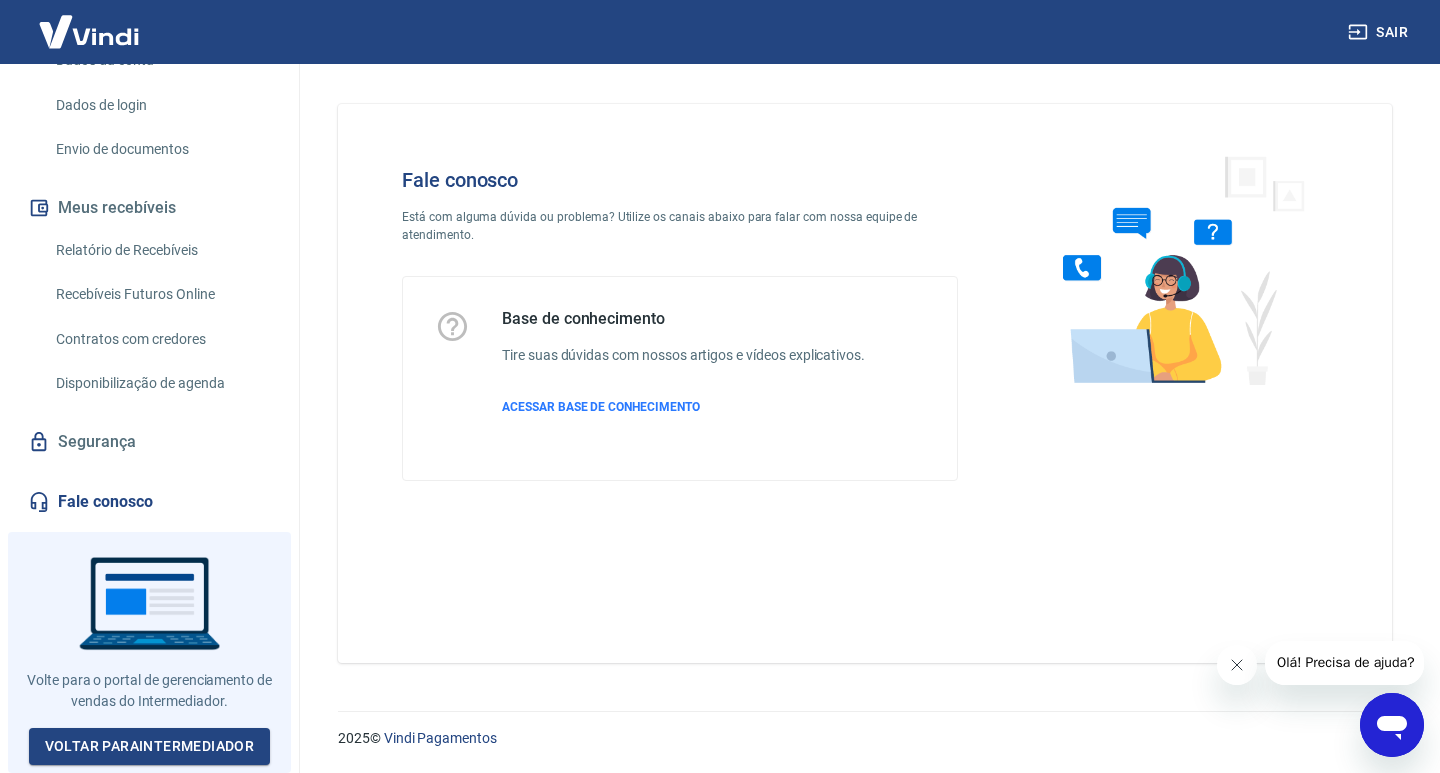 click on "Fale conosco" at bounding box center [149, 502] 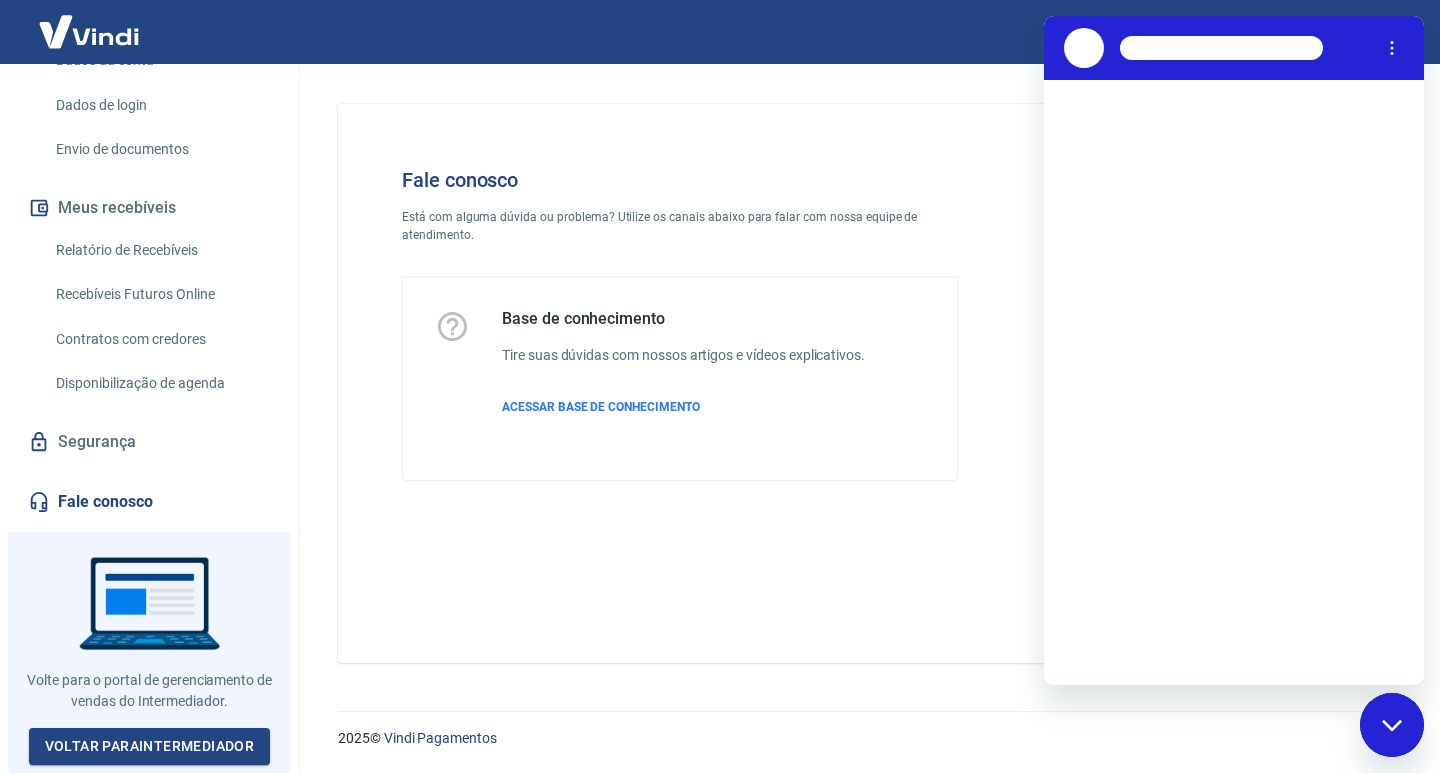 scroll, scrollTop: 0, scrollLeft: 0, axis: both 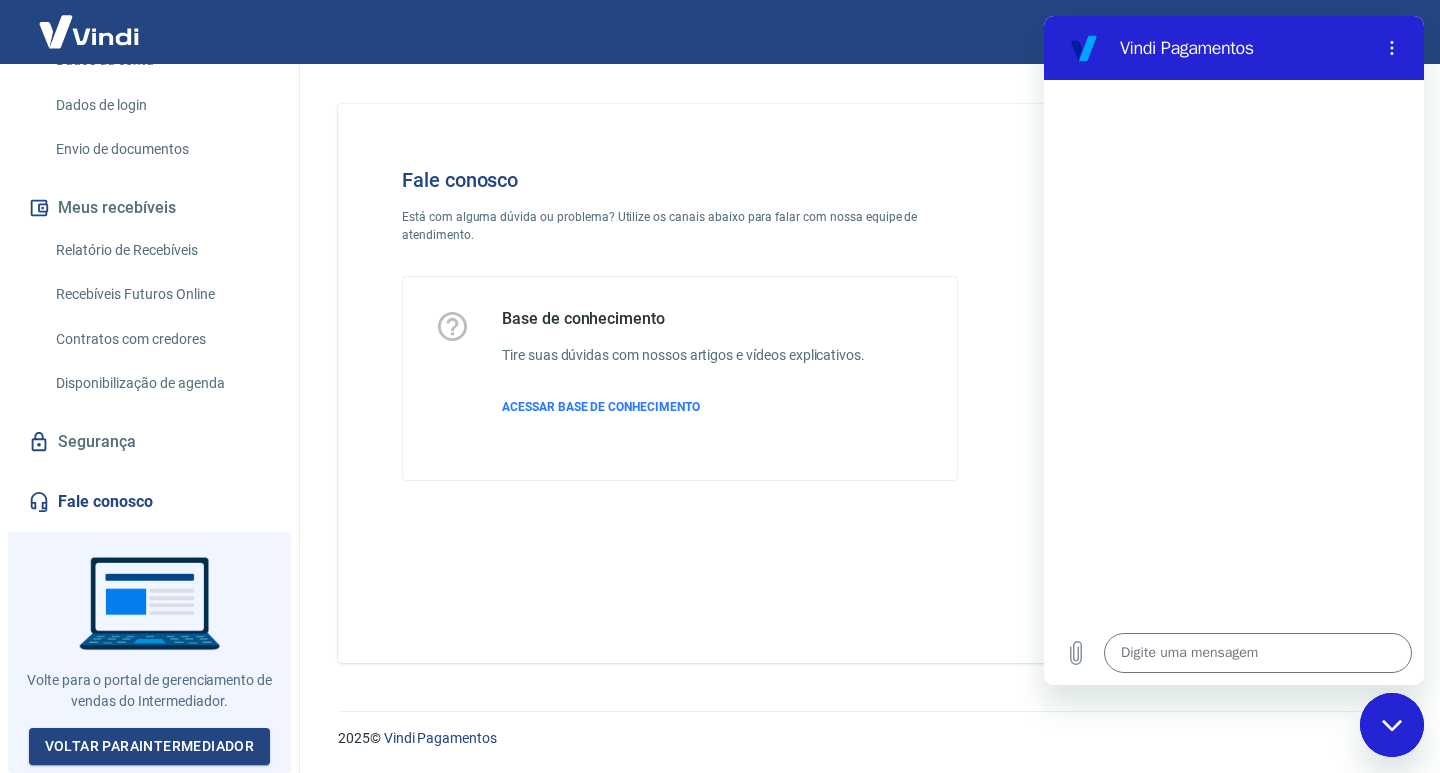 type on "x" 